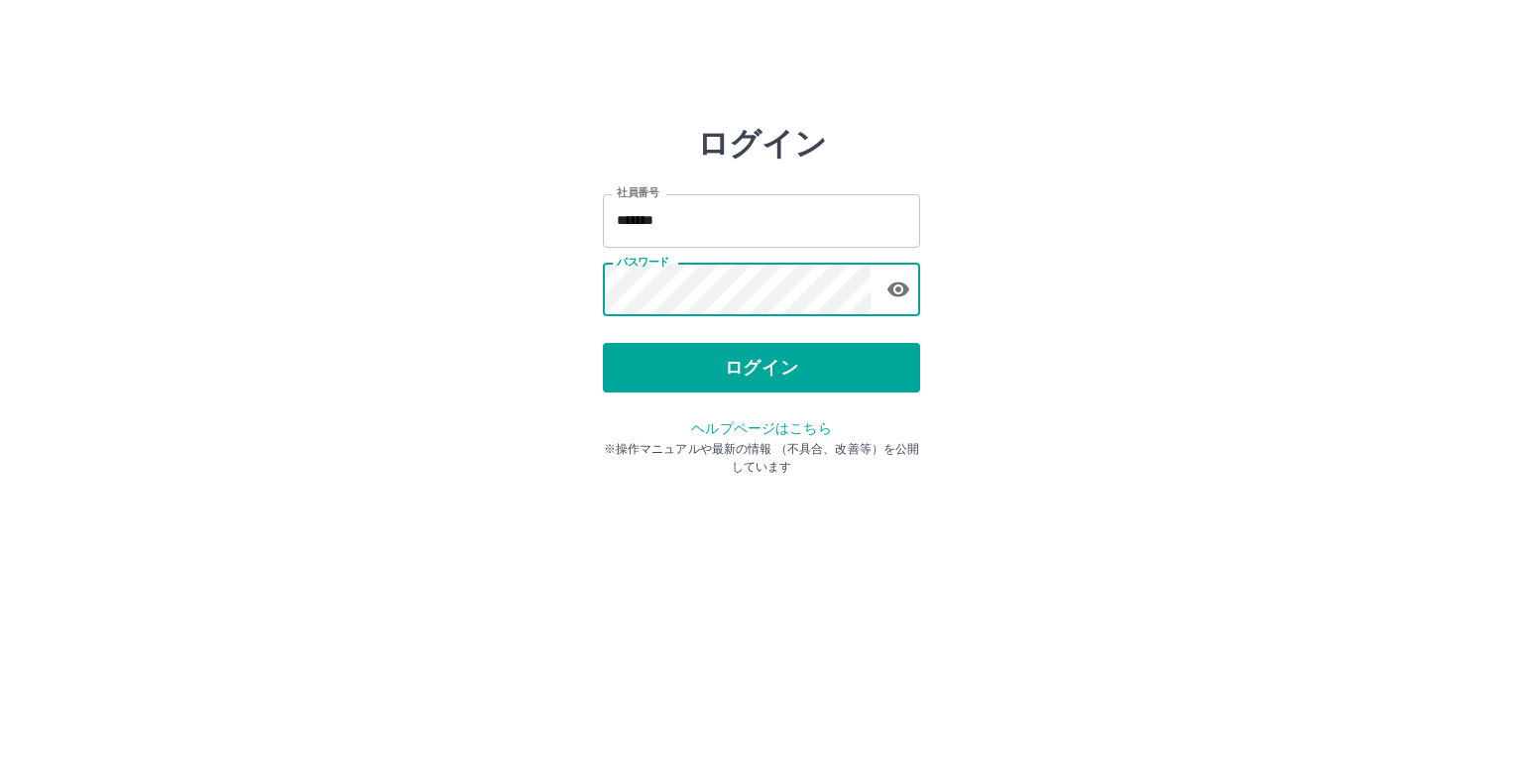 scroll, scrollTop: 0, scrollLeft: 0, axis: both 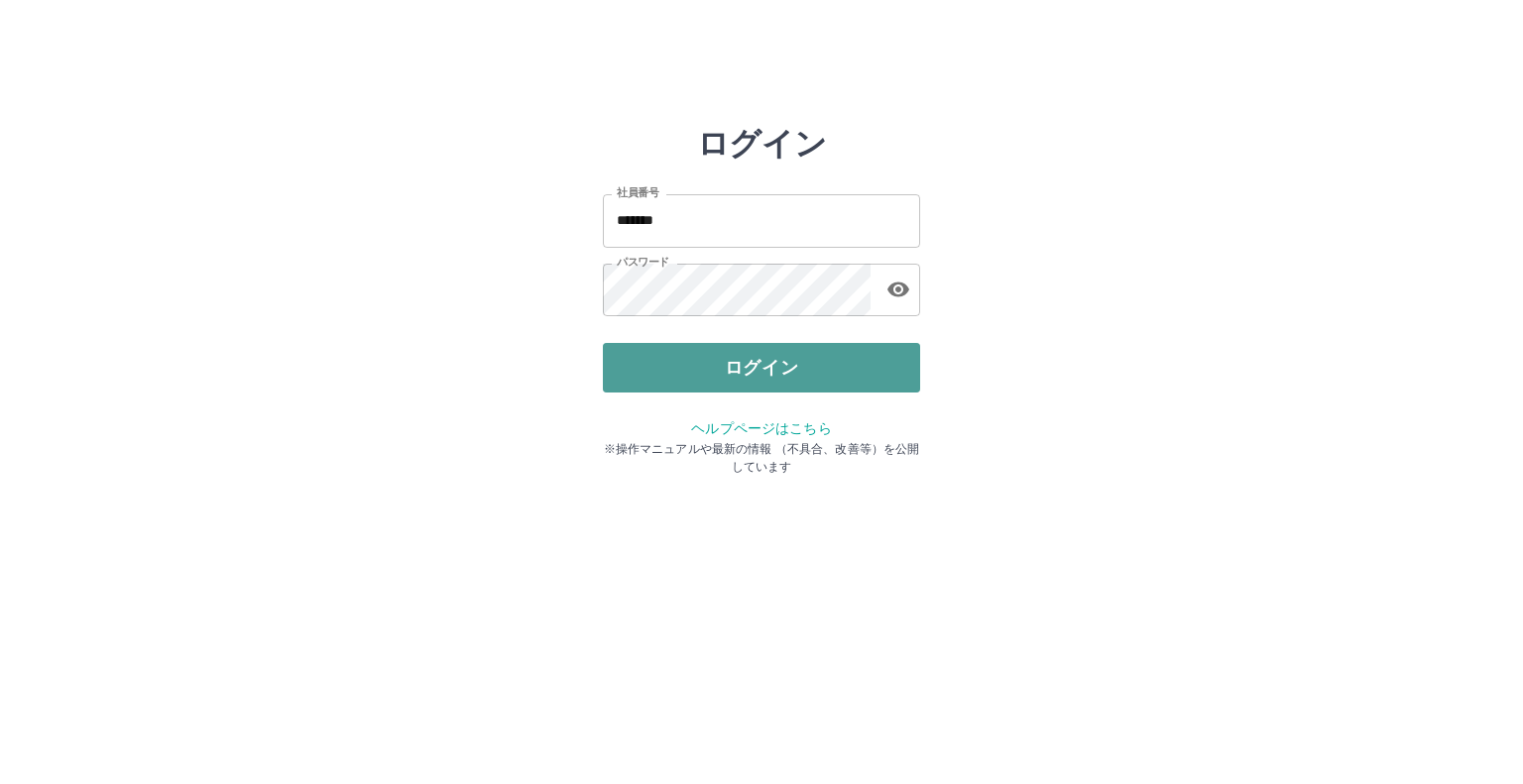 click on "ログイン" at bounding box center [762, 368] 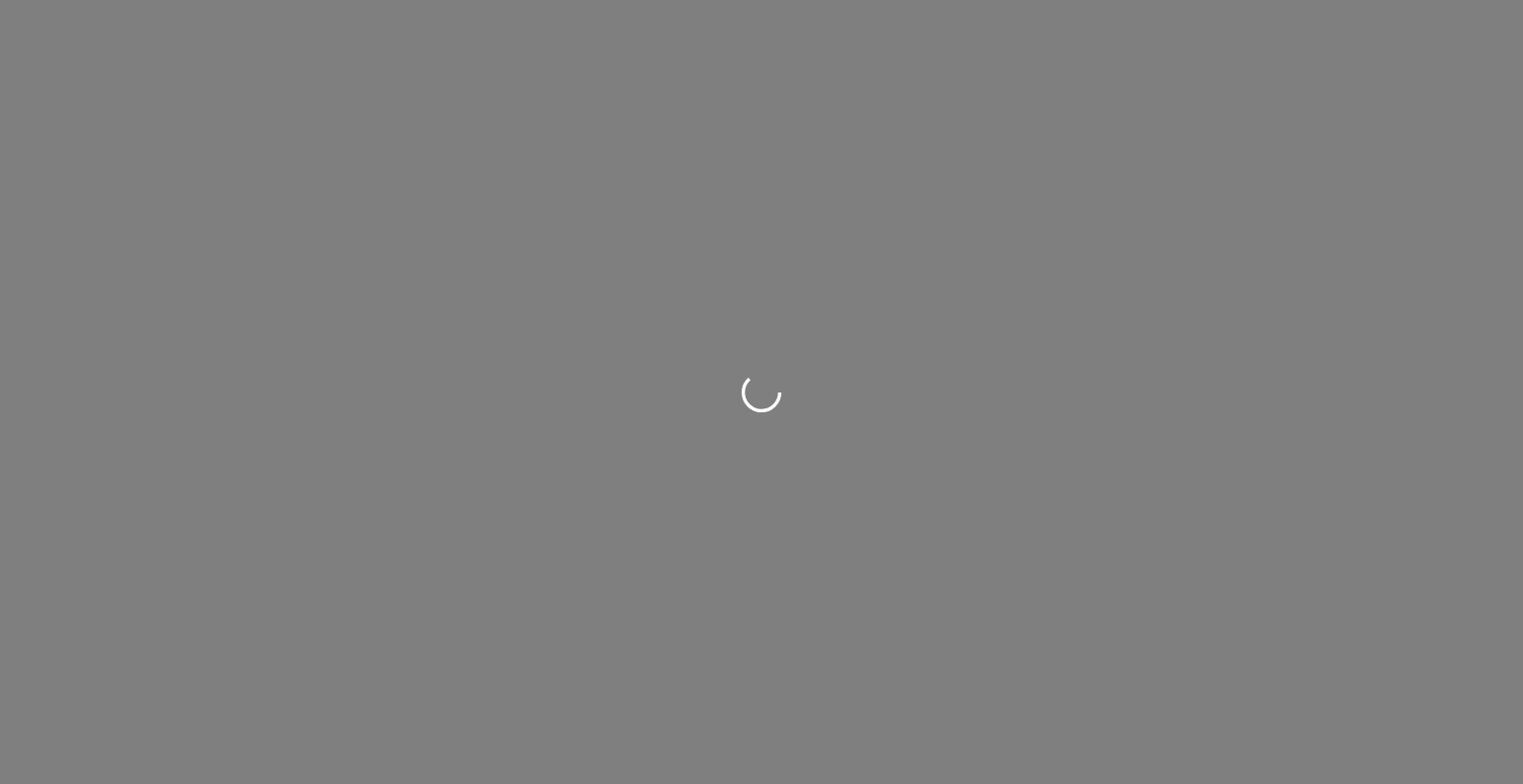 scroll, scrollTop: 0, scrollLeft: 0, axis: both 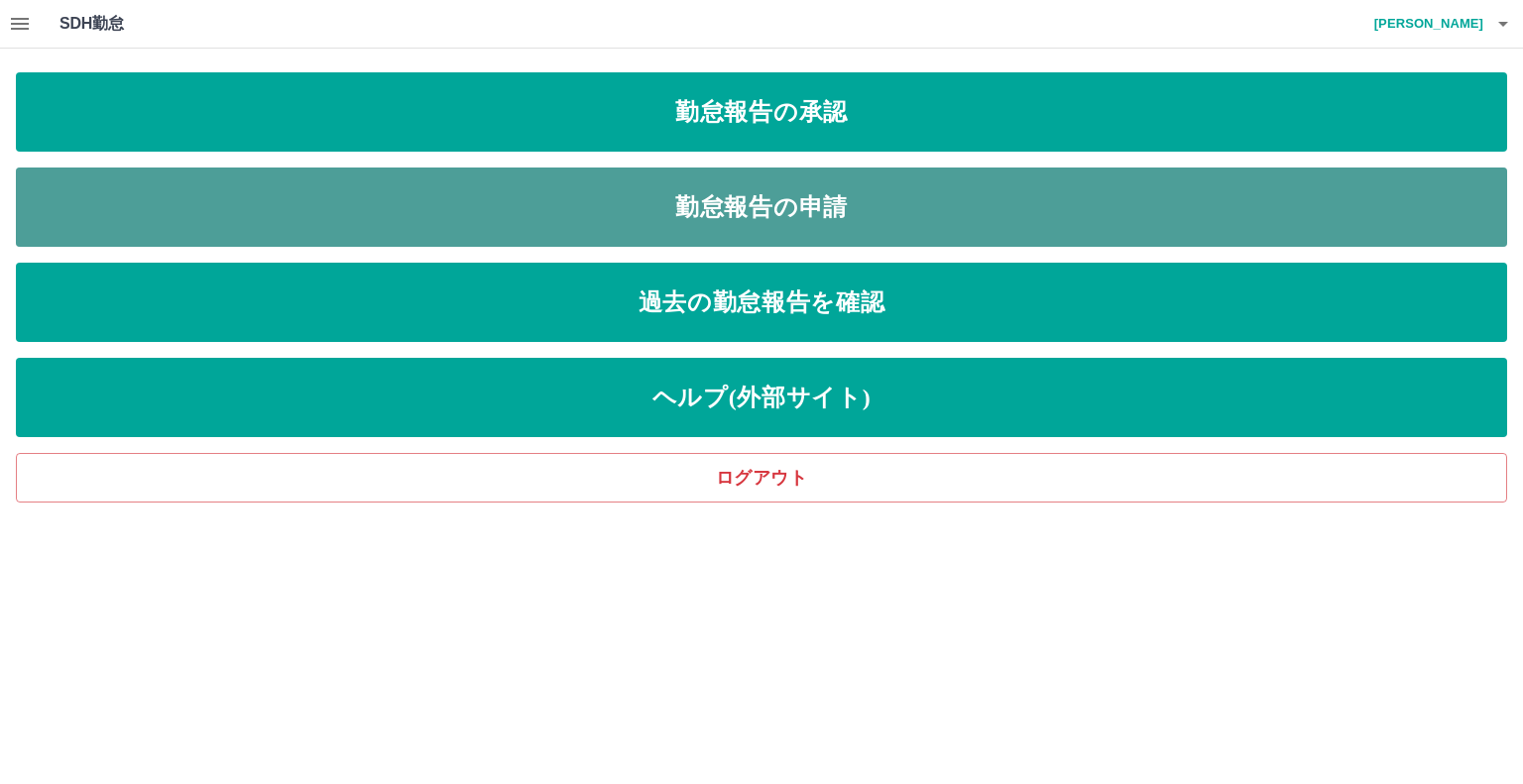 click on "勤怠報告の申請" at bounding box center [762, 207] 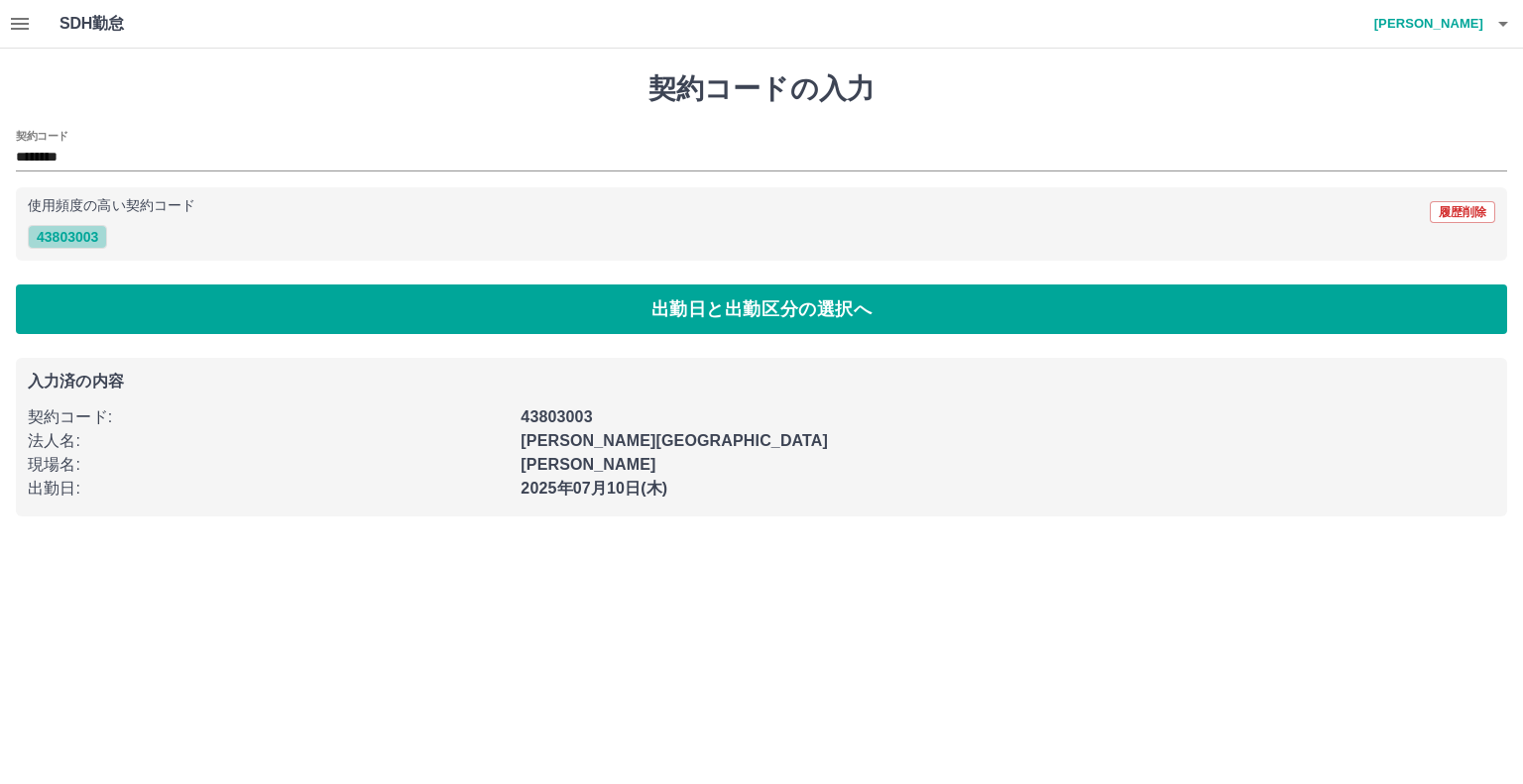 click on "43803003" at bounding box center (67, 237) 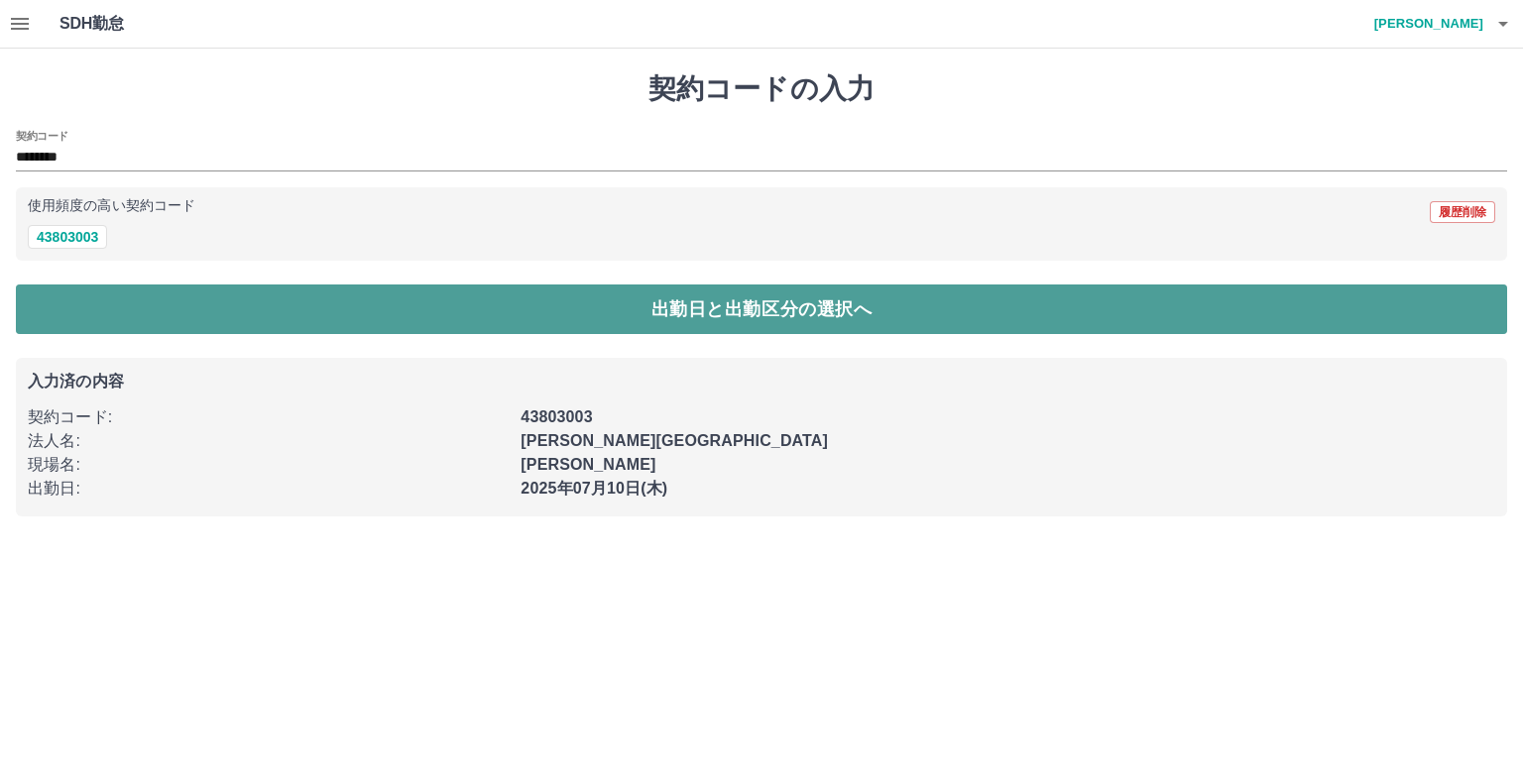 click on "出勤日と出勤区分の選択へ" at bounding box center [762, 309] 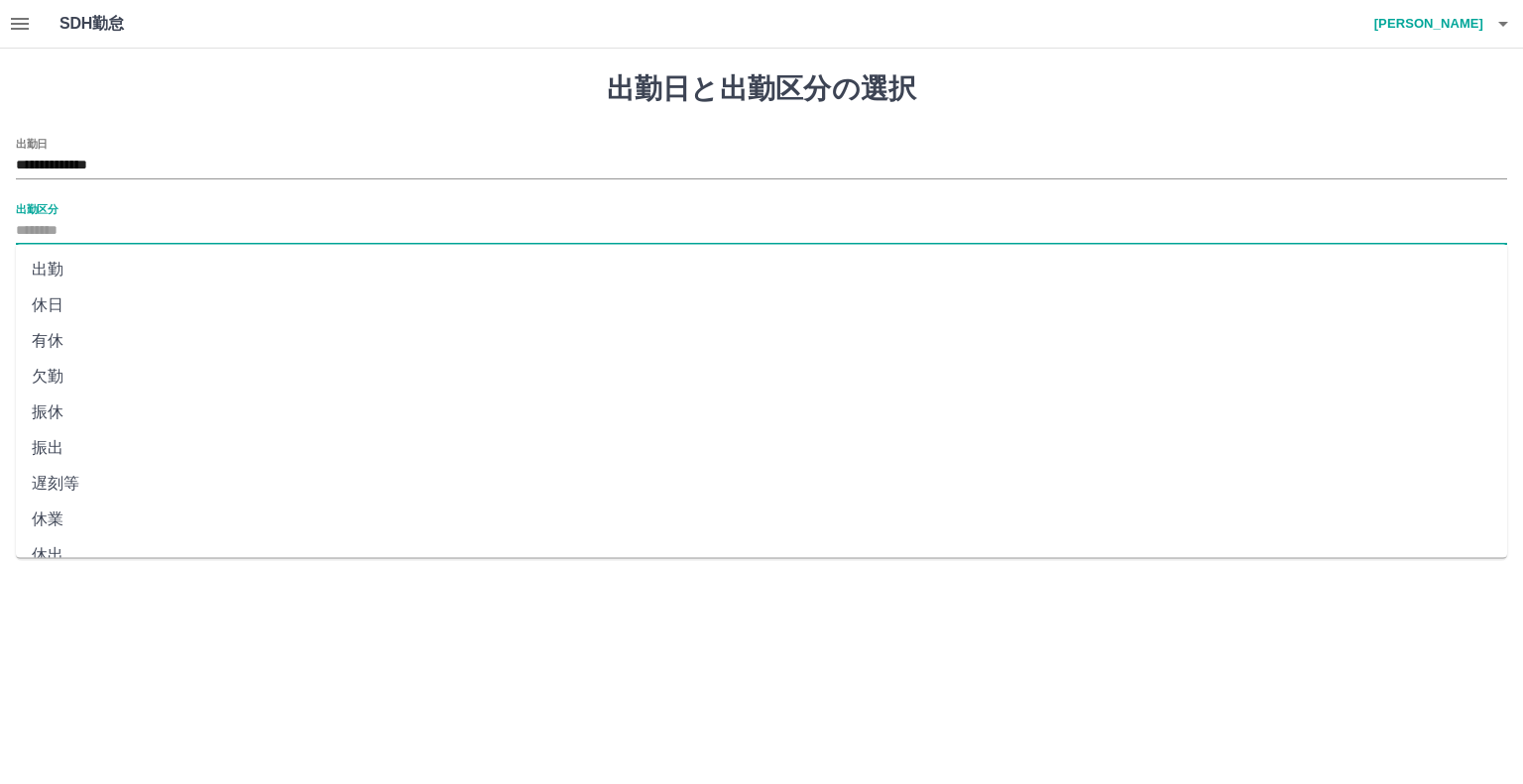 click on "出勤区分" at bounding box center [762, 231] 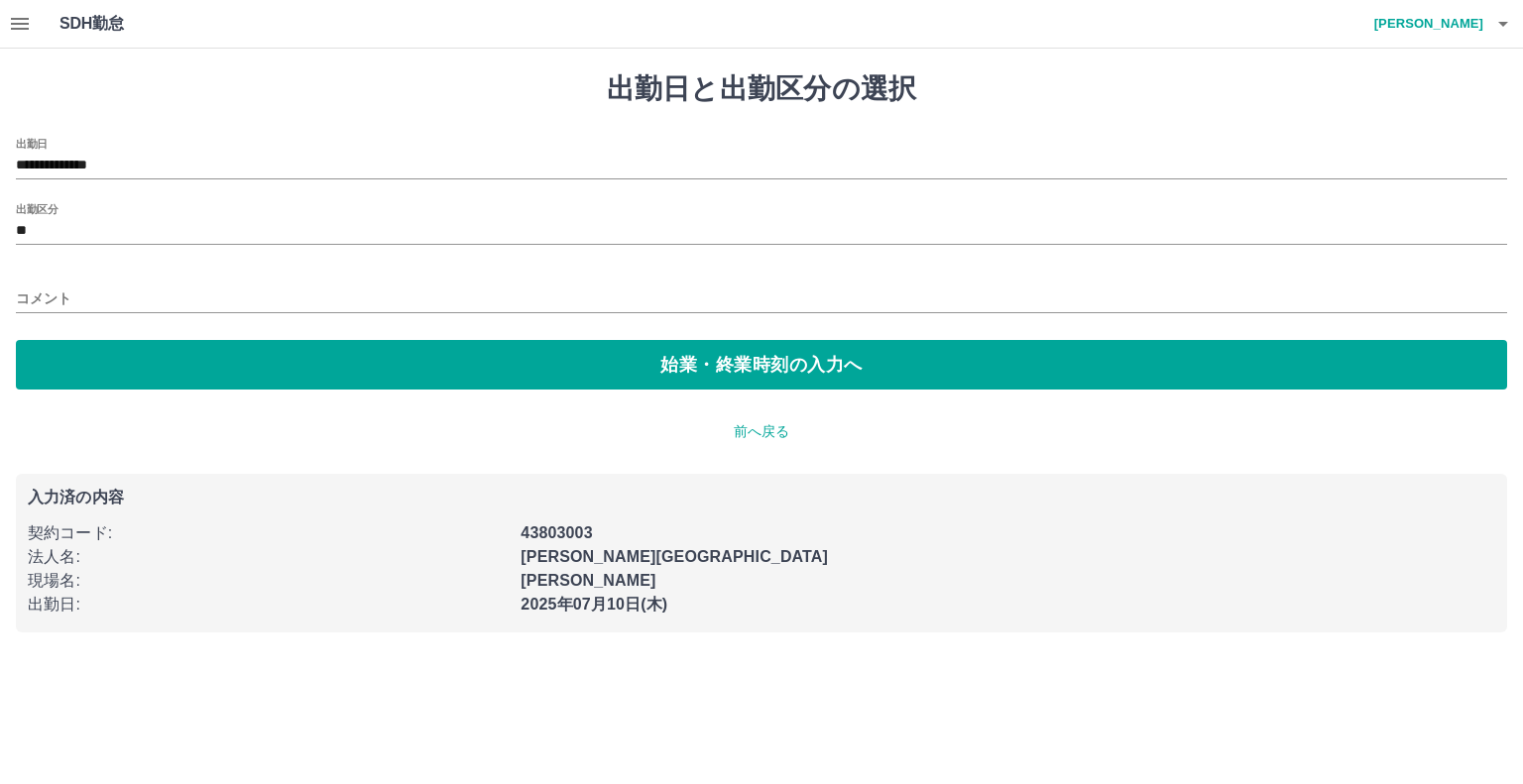 click on "コメント" at bounding box center (762, 292) 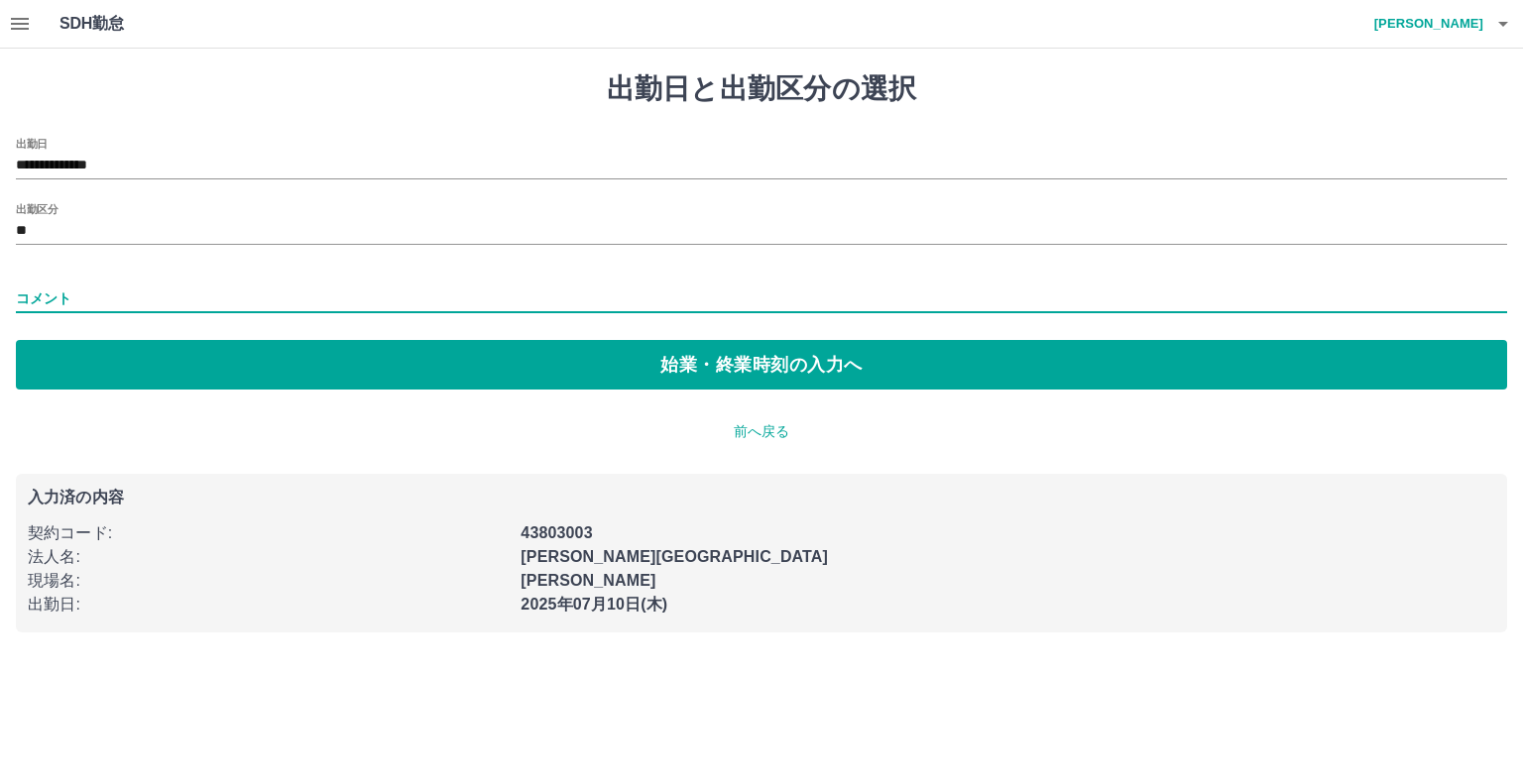 click on "コメント" at bounding box center [762, 298] 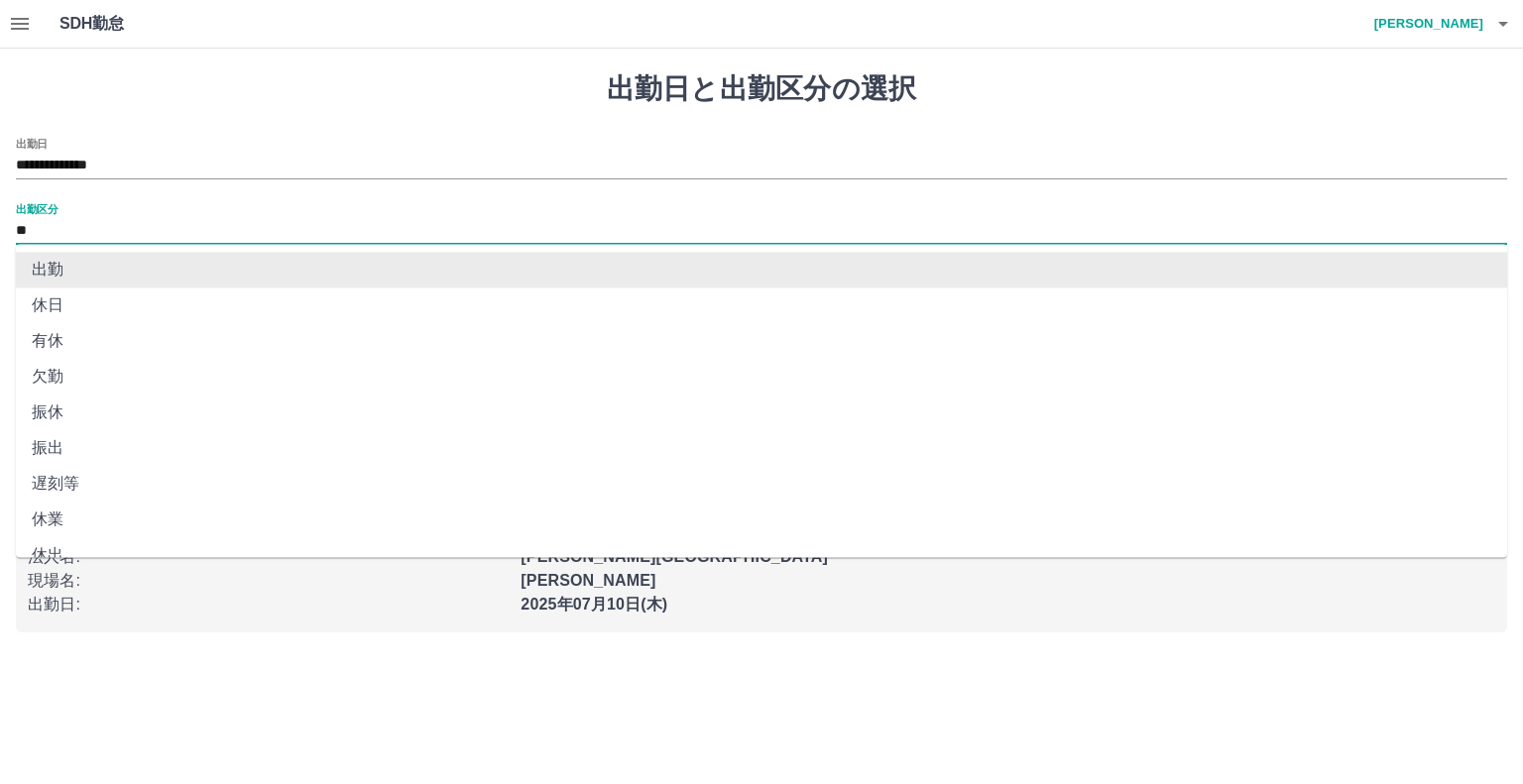 click on "**" at bounding box center [762, 231] 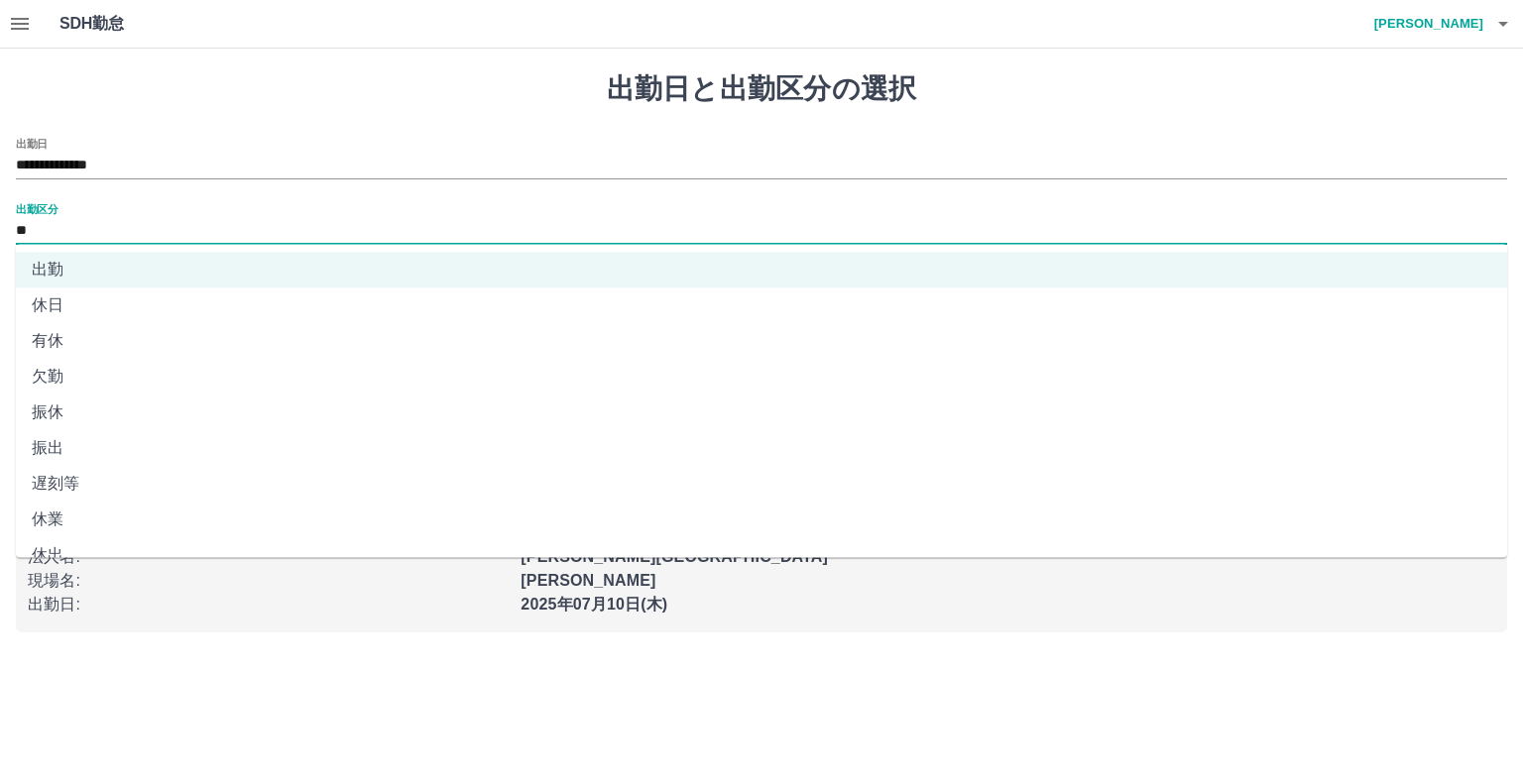 click on "欠勤" at bounding box center (762, 377) 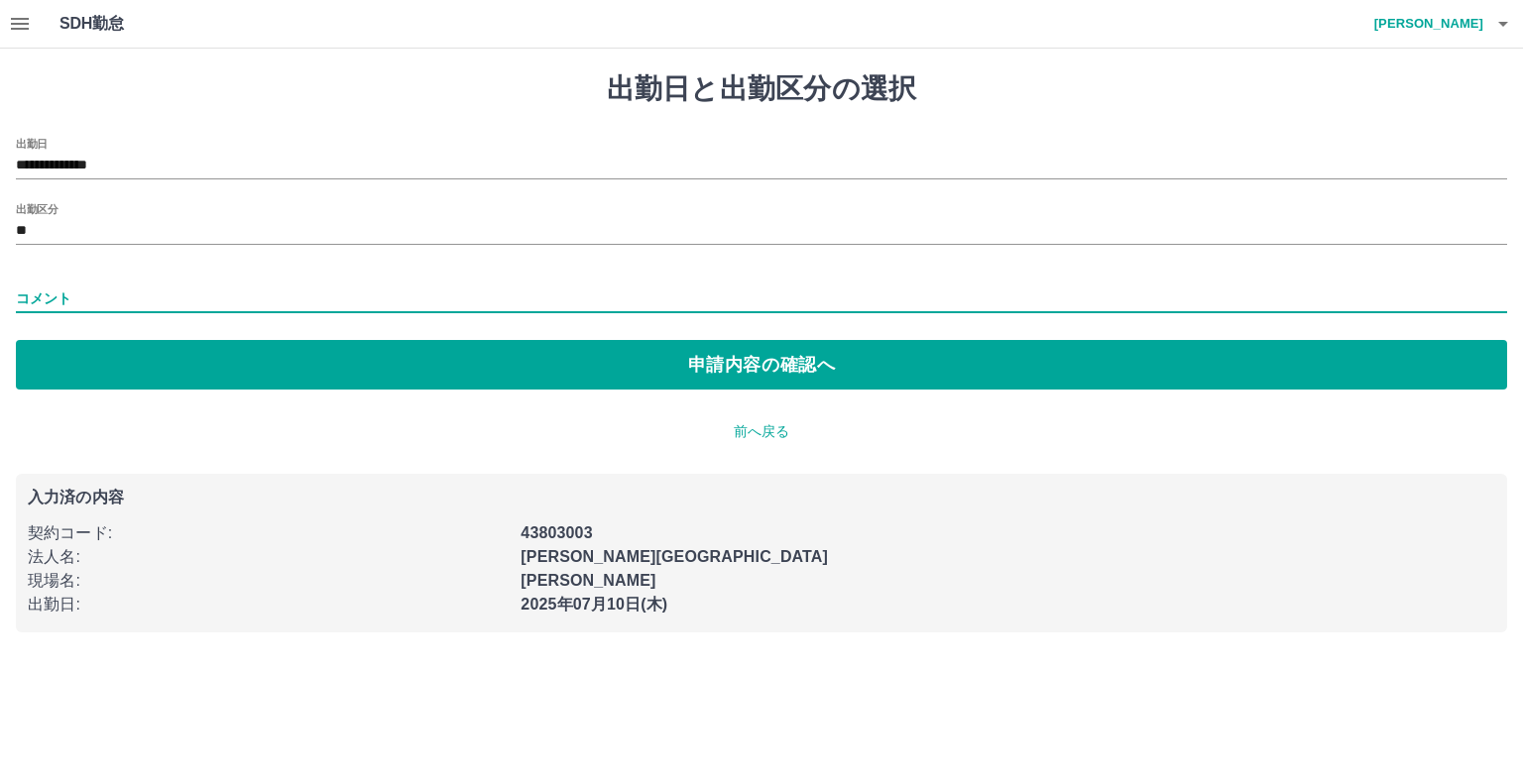 click on "コメント" at bounding box center [762, 298] 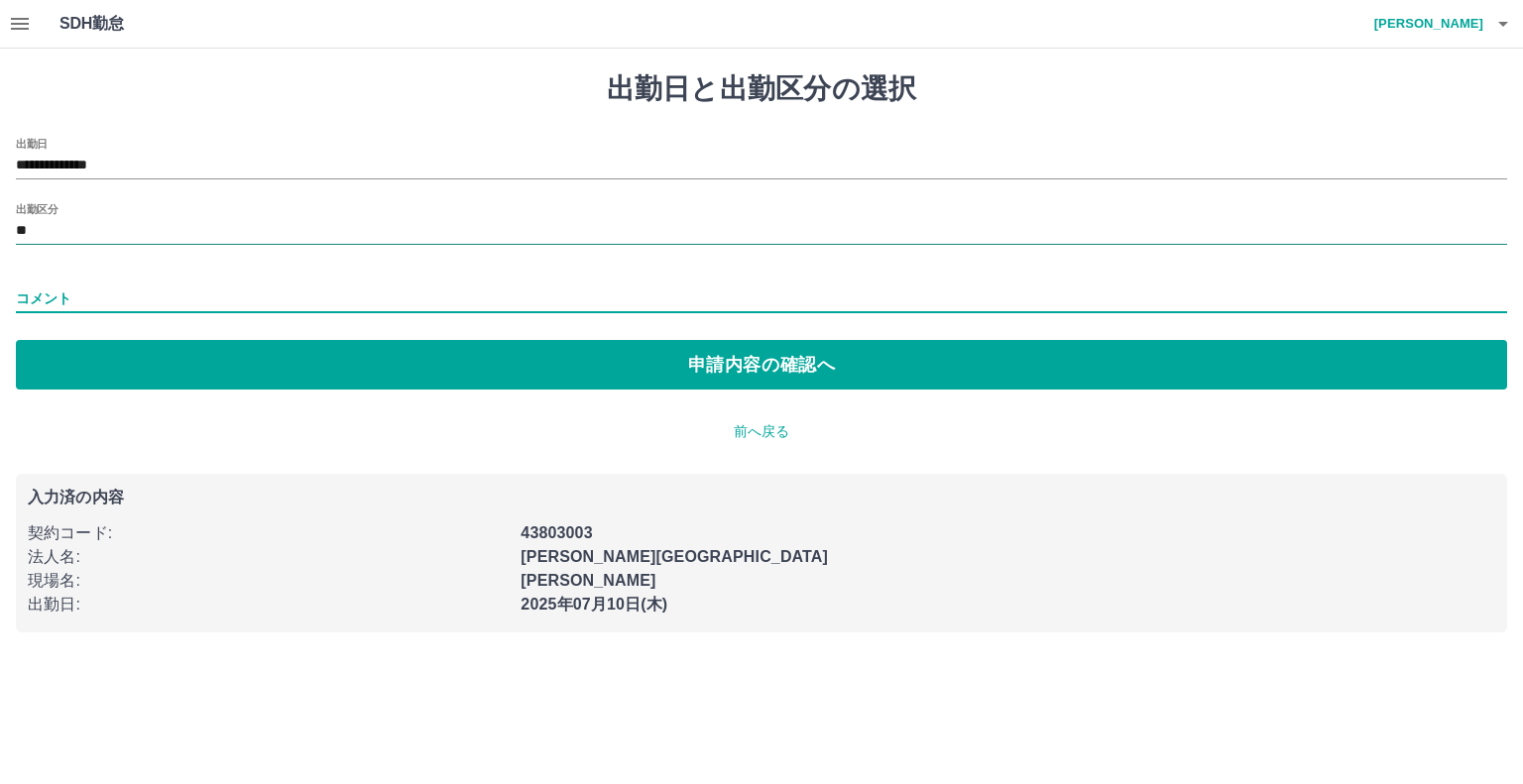 click on "**" at bounding box center [762, 231] 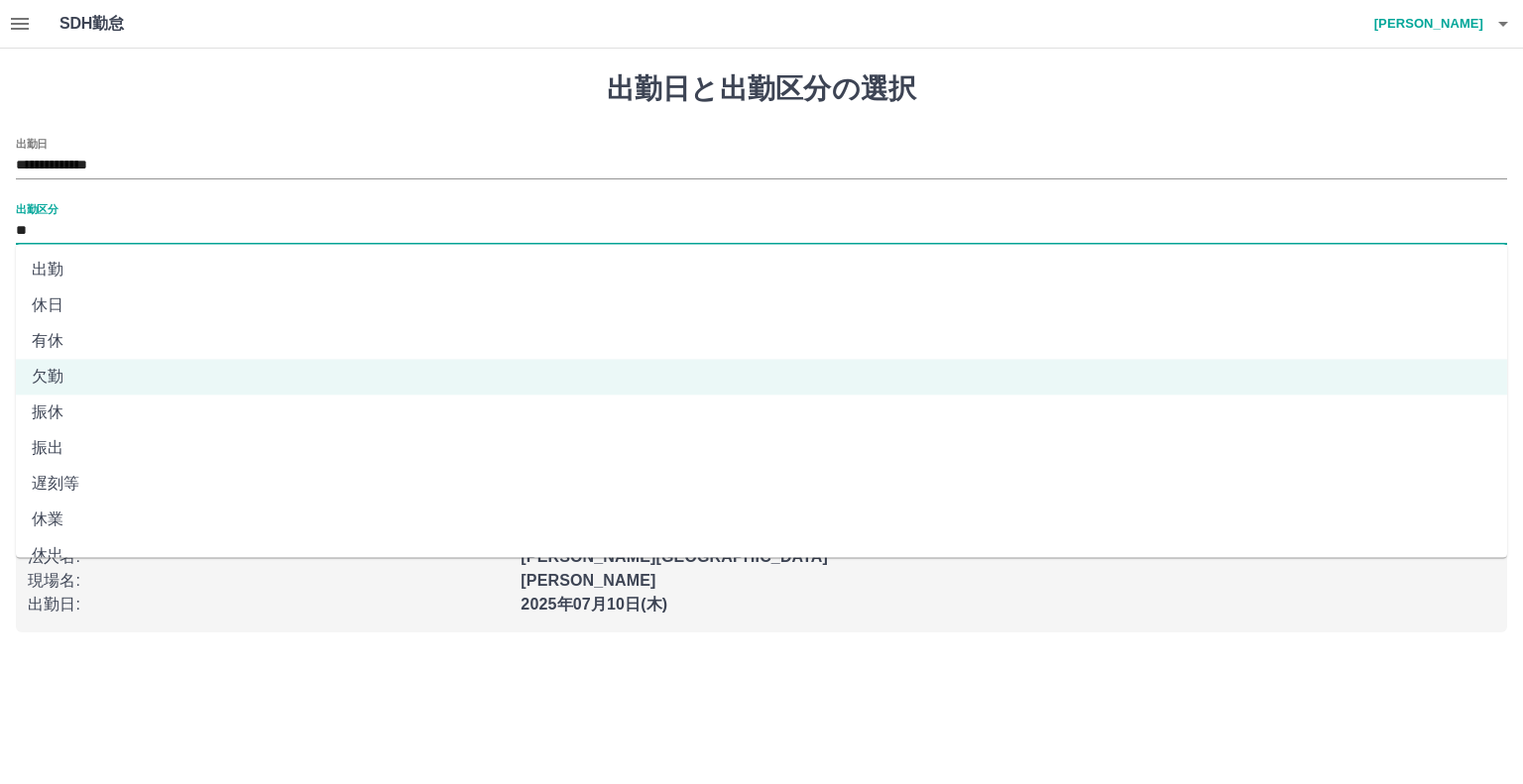click on "出勤" at bounding box center [762, 270] 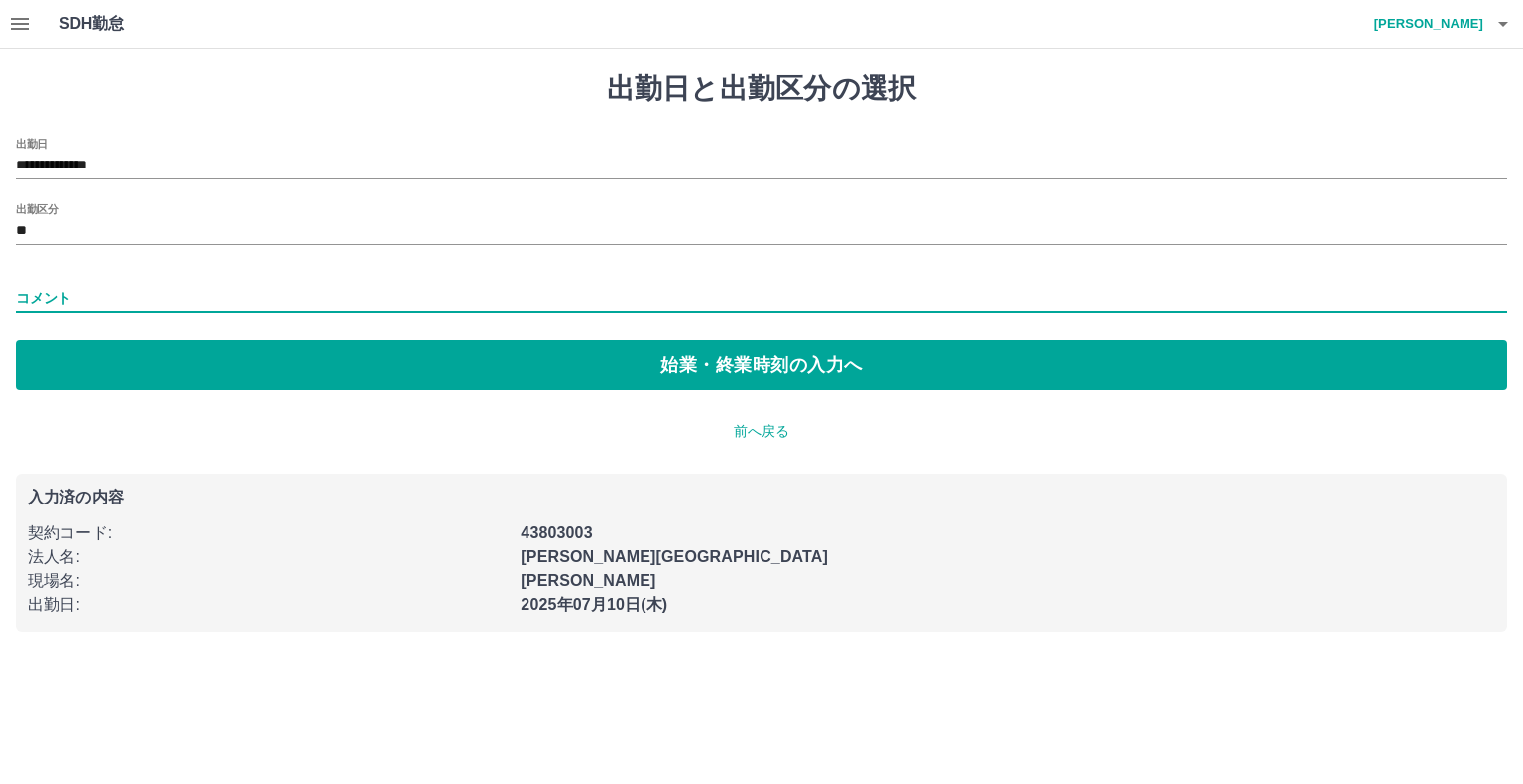 click on "コメント" at bounding box center (762, 298) 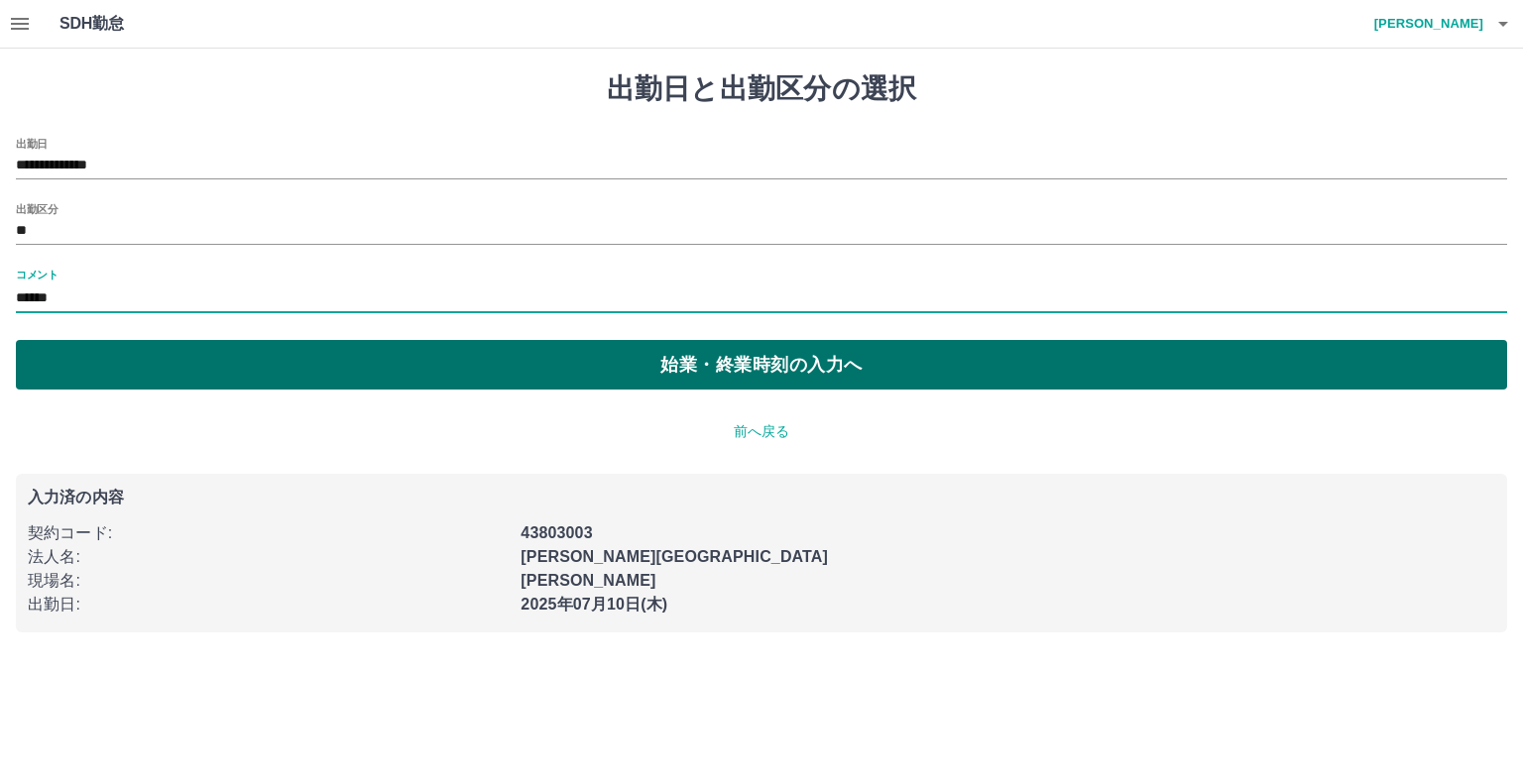 type on "******" 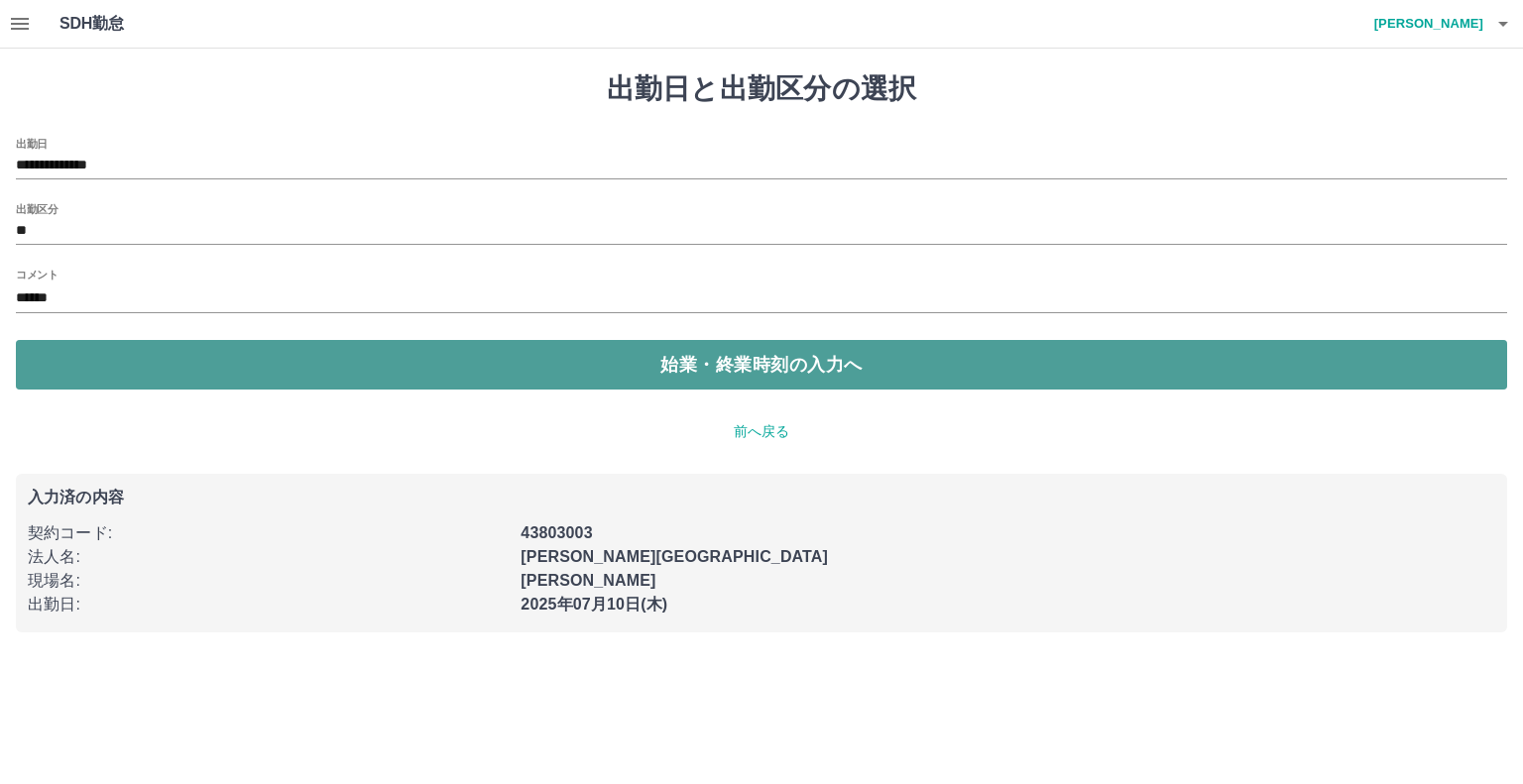 click on "始業・終業時刻の入力へ" at bounding box center [762, 365] 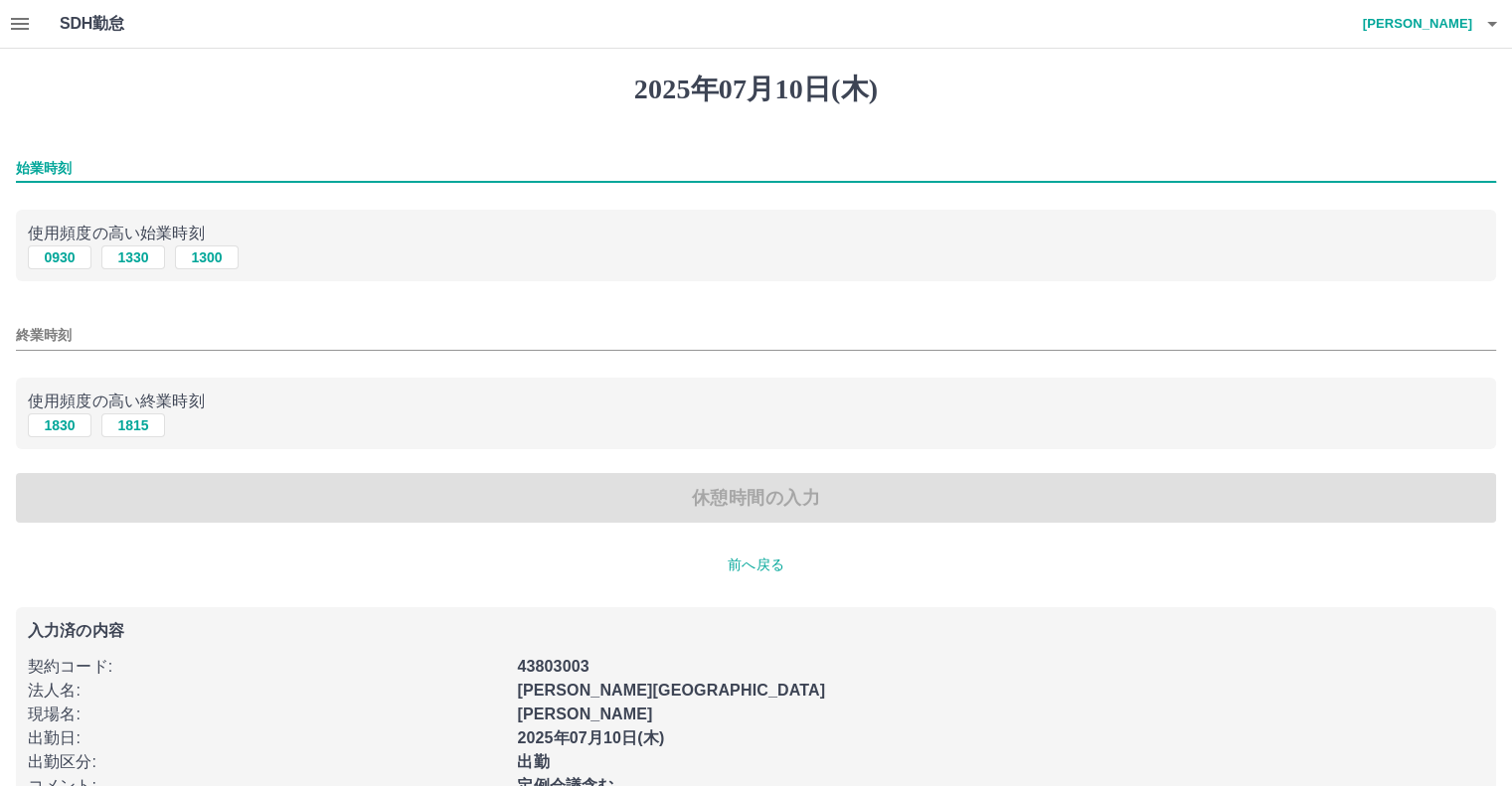 click on "始業時刻" at bounding box center (756, 168) 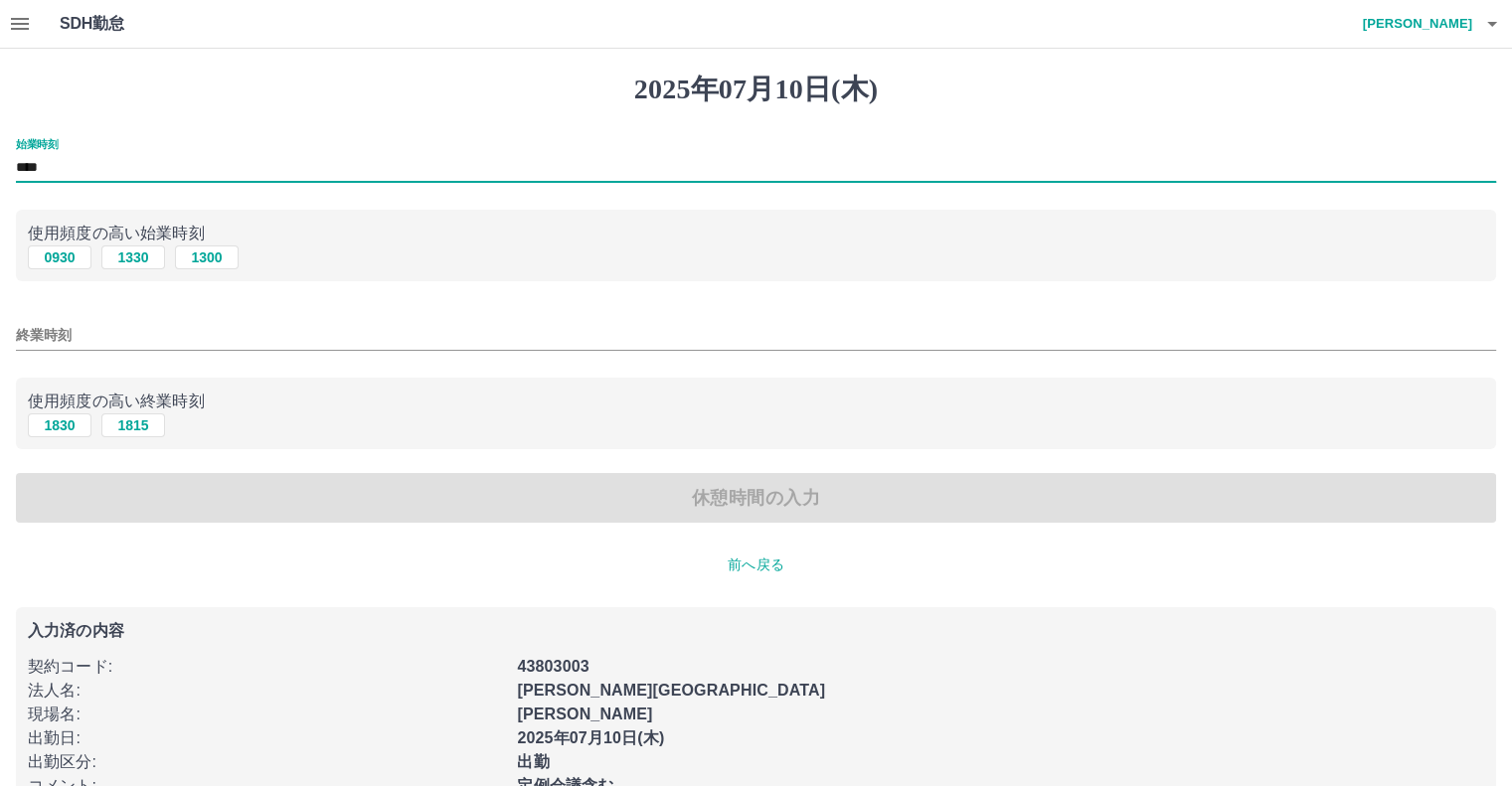 type on "****" 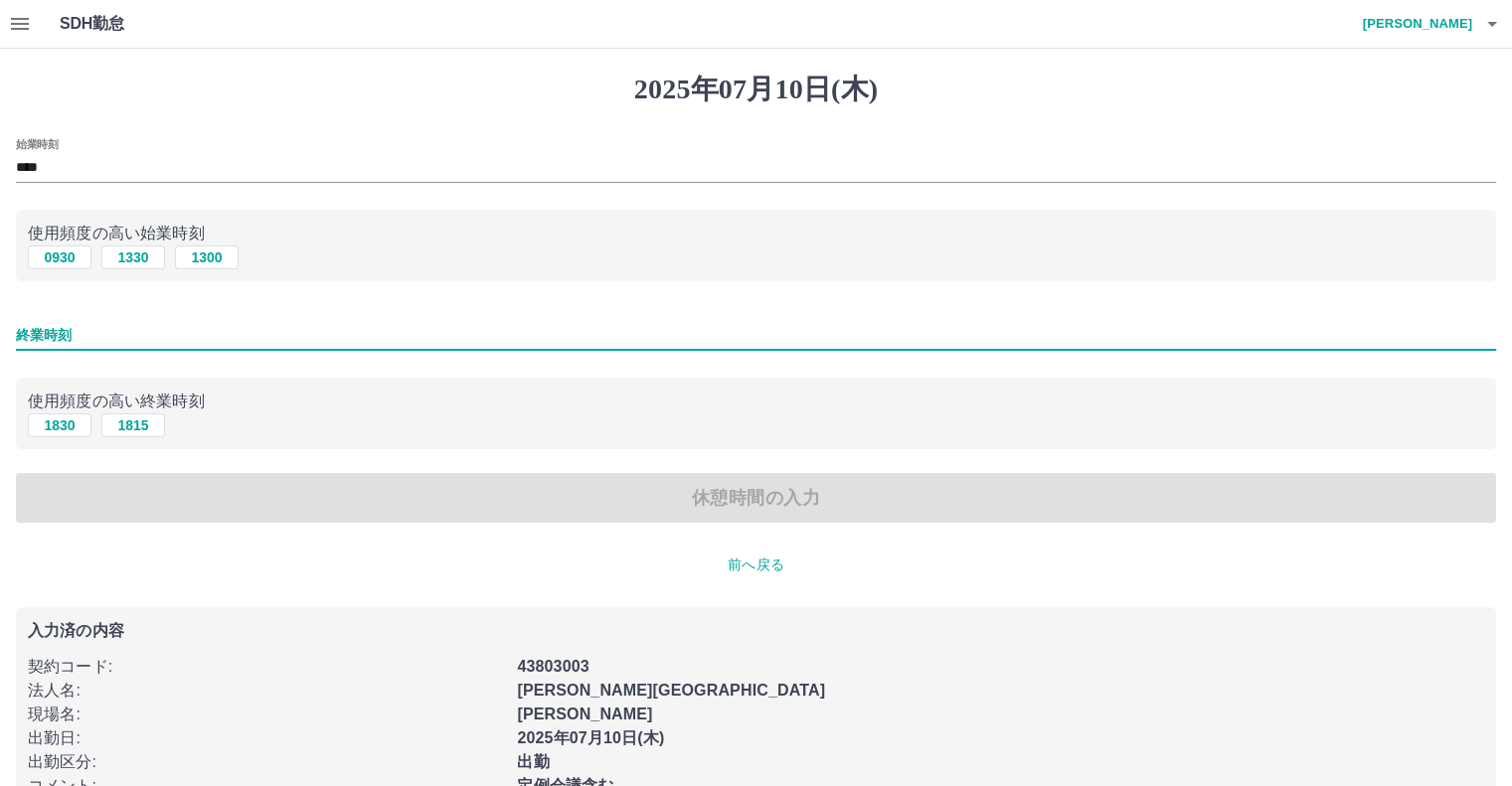 click on "終業時刻" at bounding box center (756, 335) 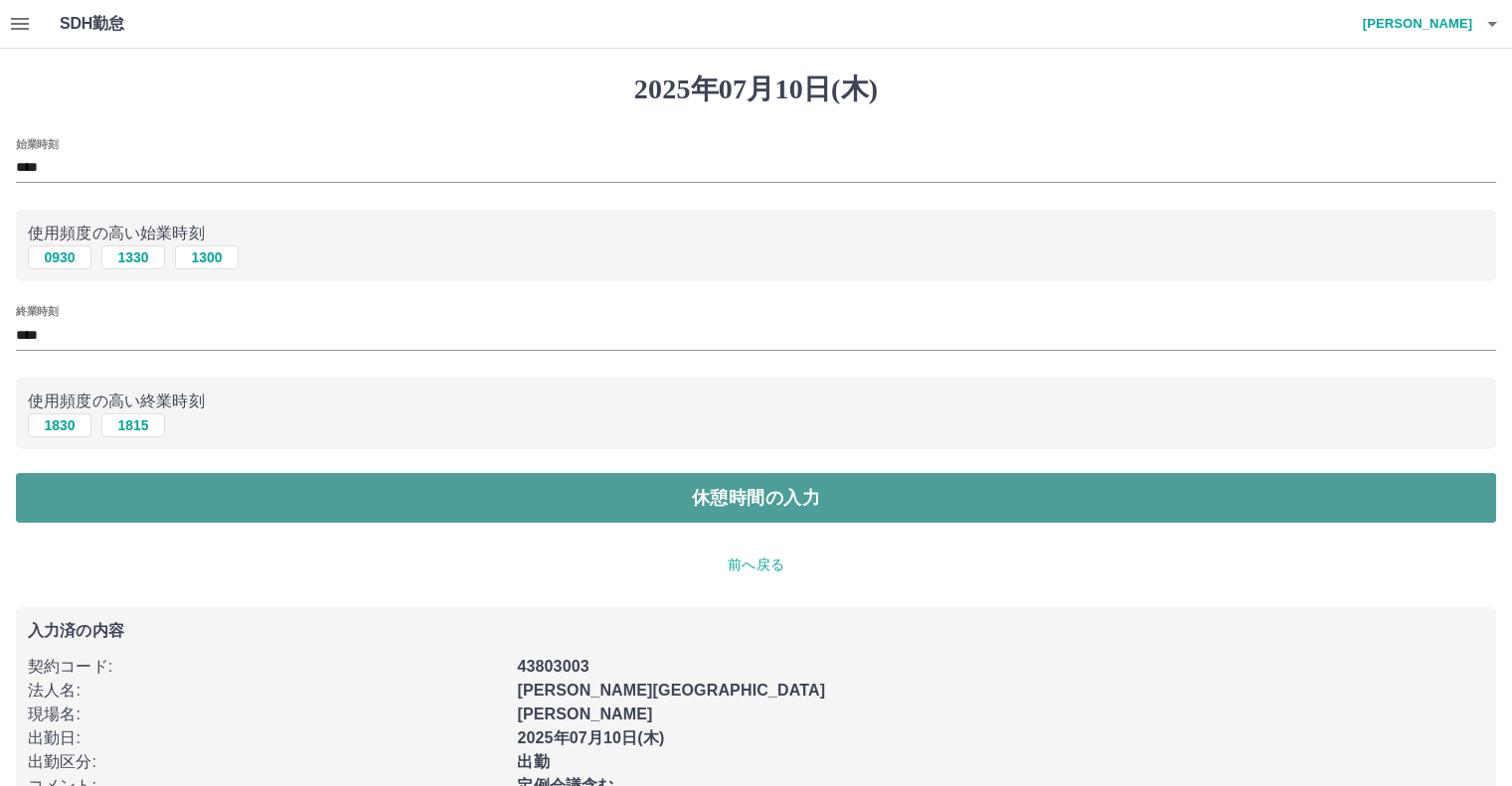 click on "休憩時間の入力" at bounding box center (756, 498) 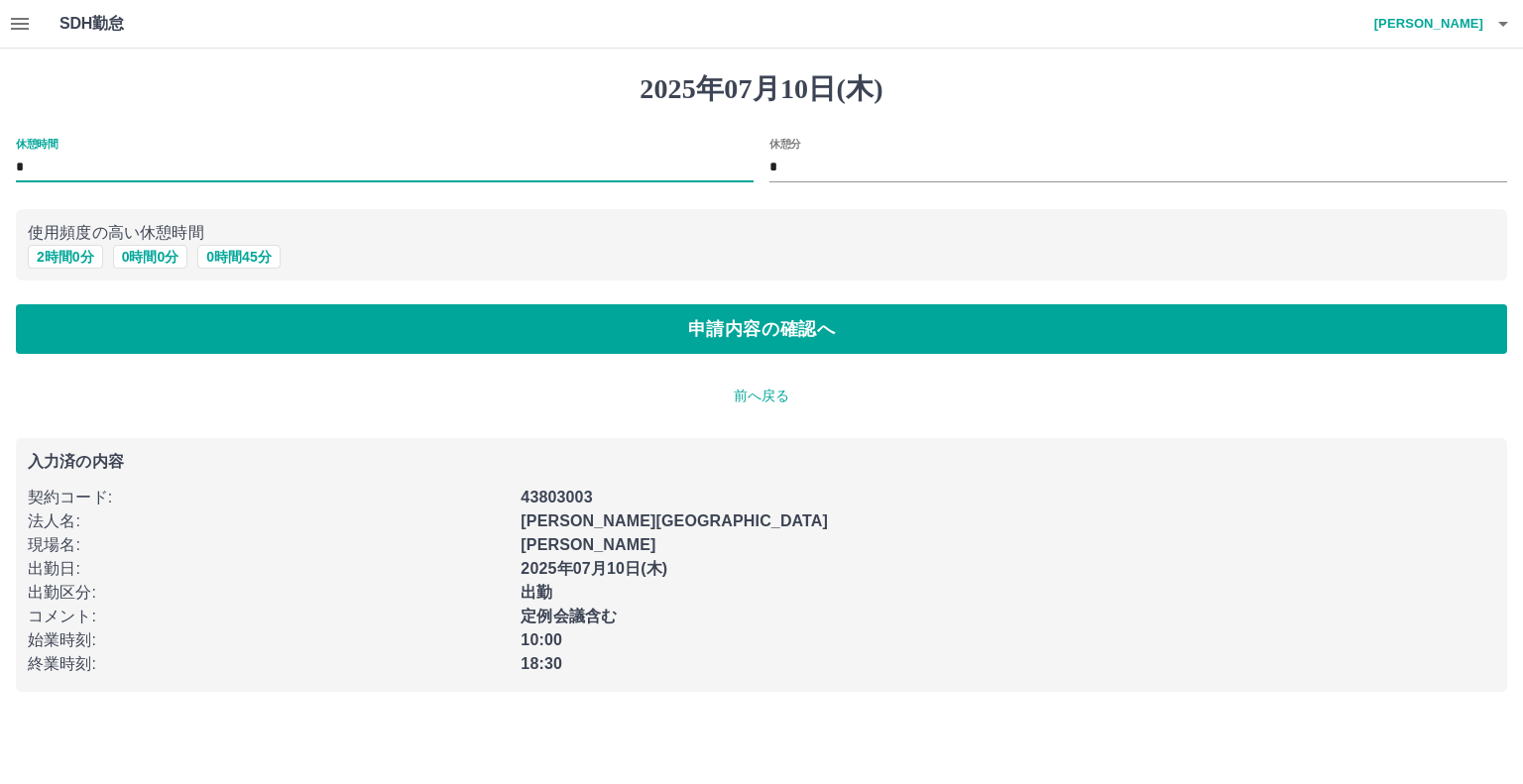 click on "*" at bounding box center [385, 168] 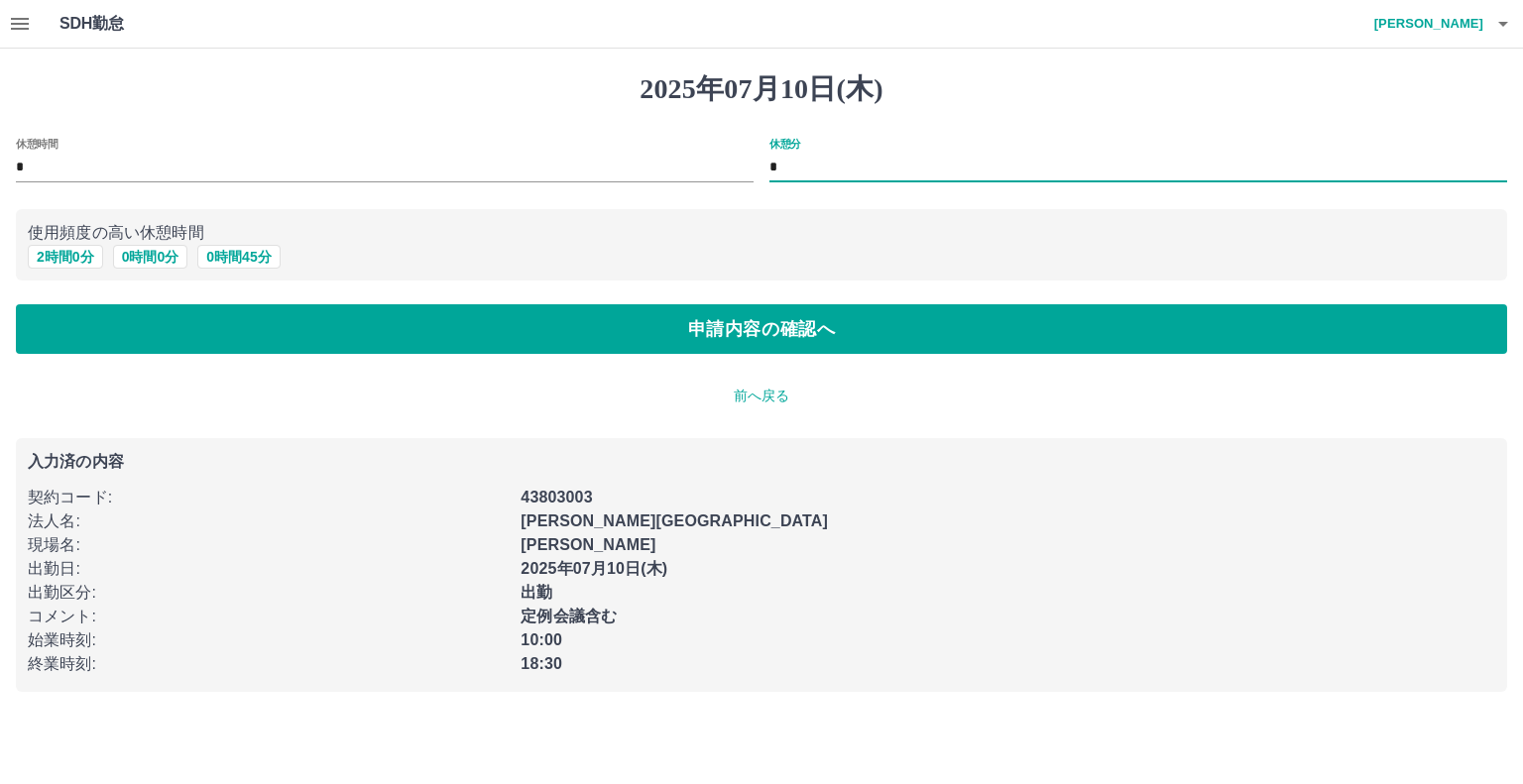 click on "*" at bounding box center [1138, 168] 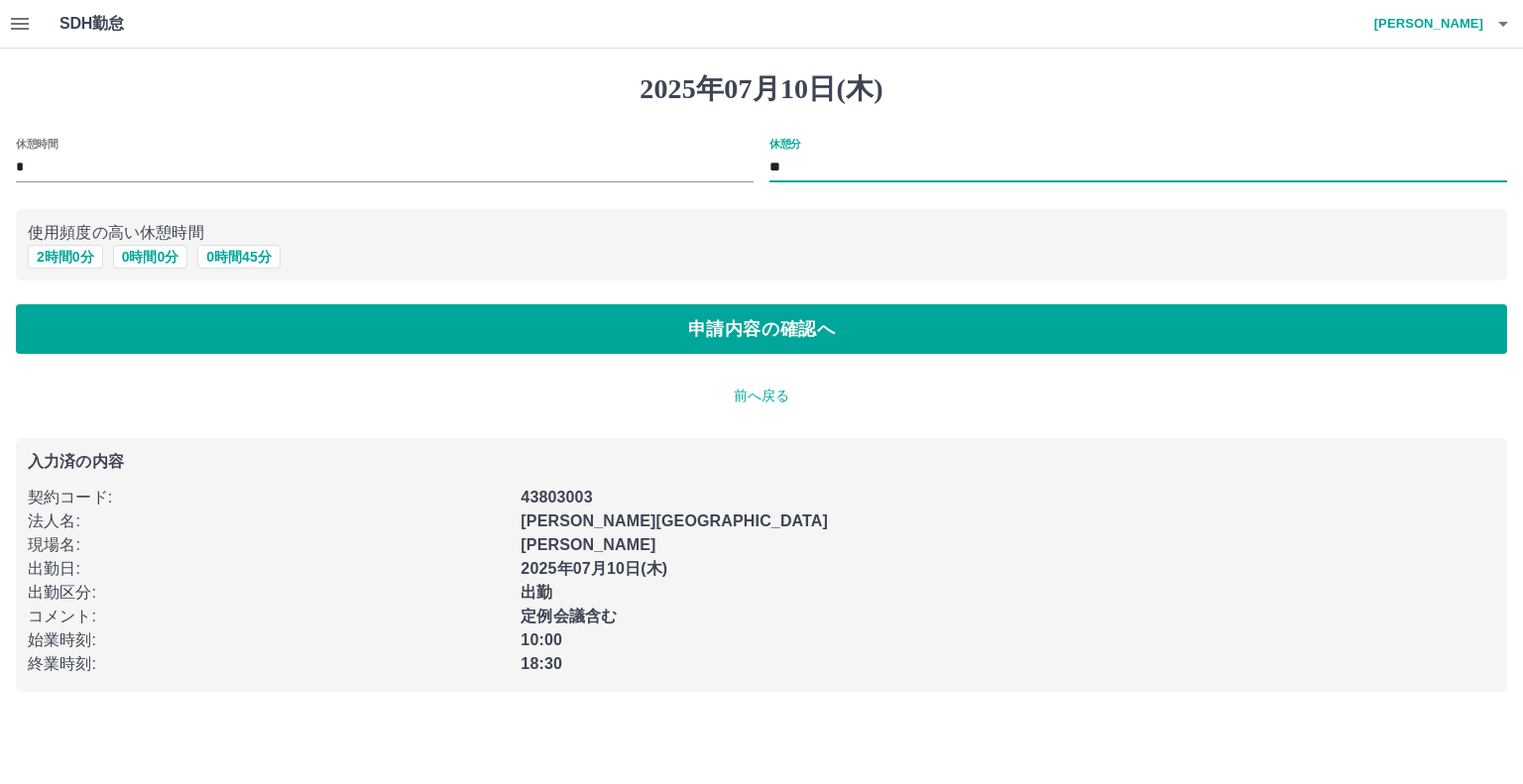 type on "**" 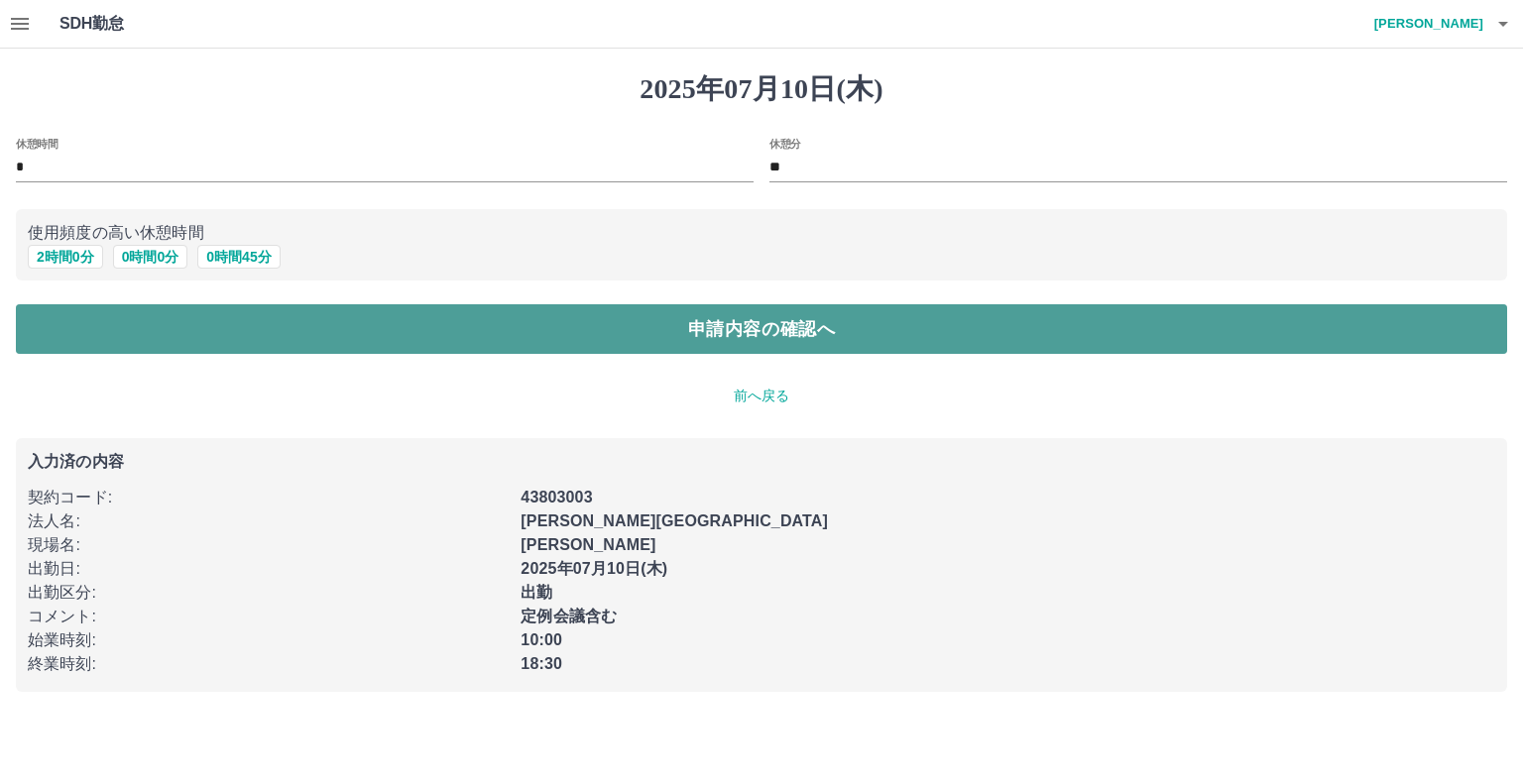 click on "申請内容の確認へ" at bounding box center (762, 329) 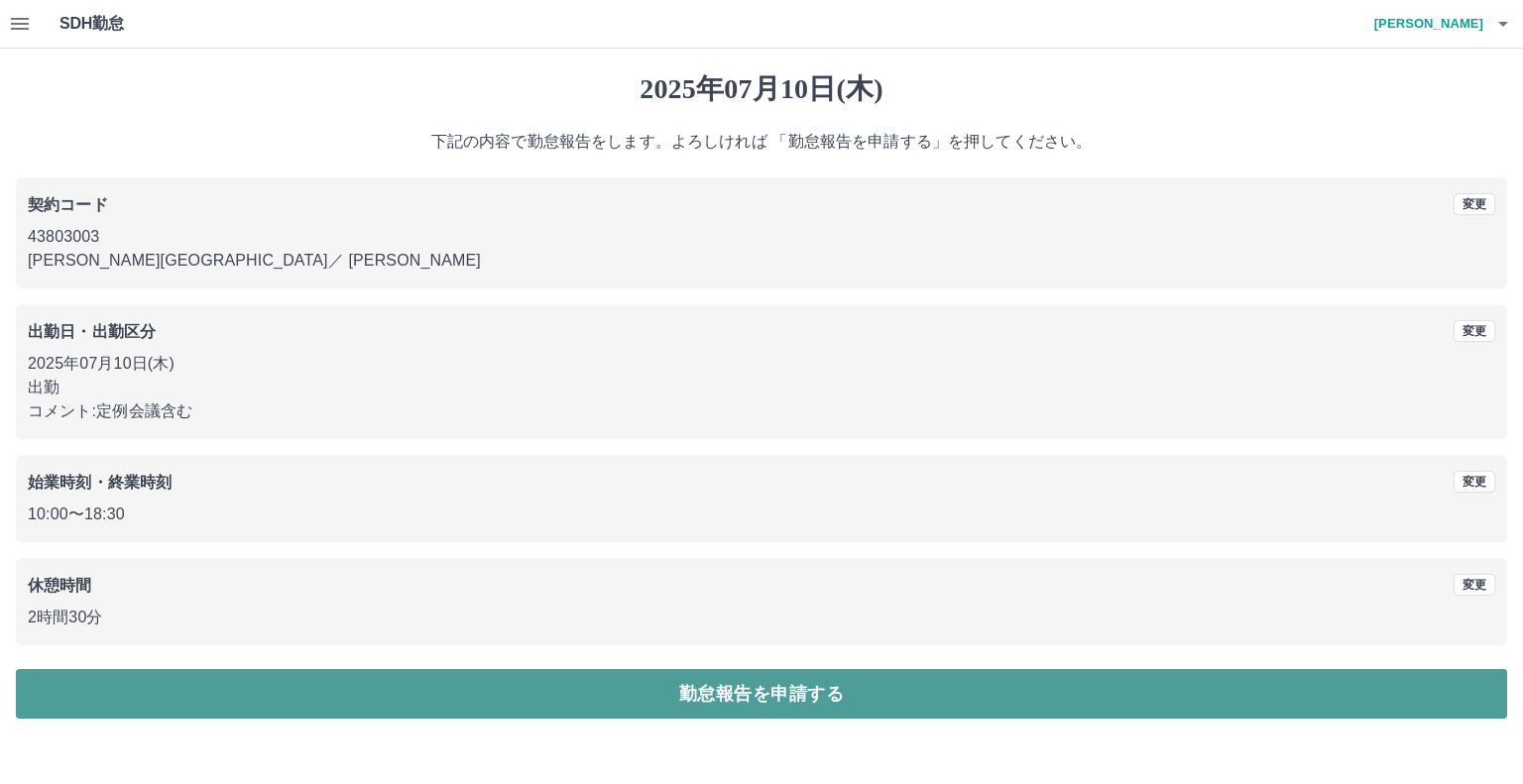 click on "勤怠報告を申請する" at bounding box center [762, 694] 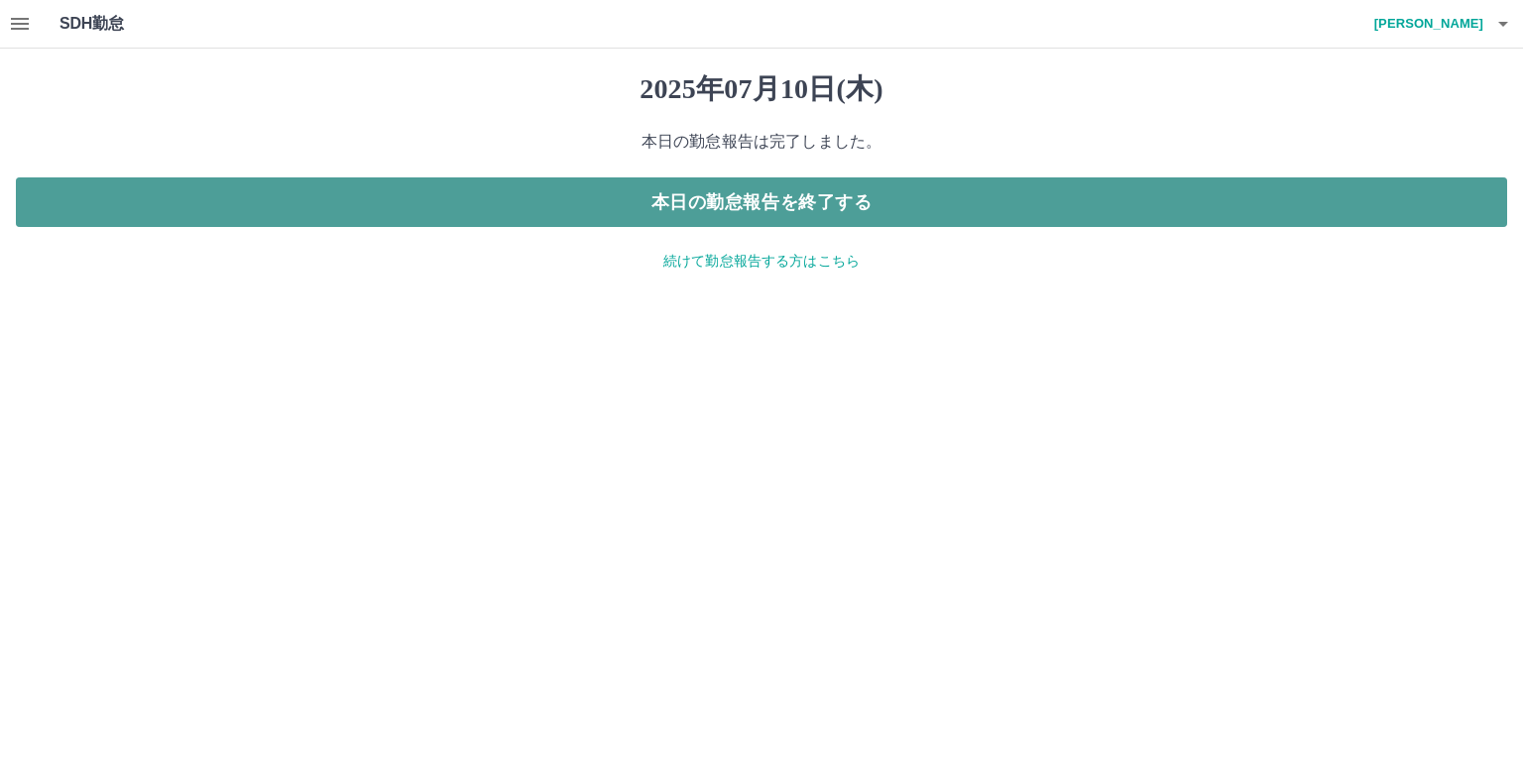 click on "本日の勤怠報告を終了する" at bounding box center (762, 202) 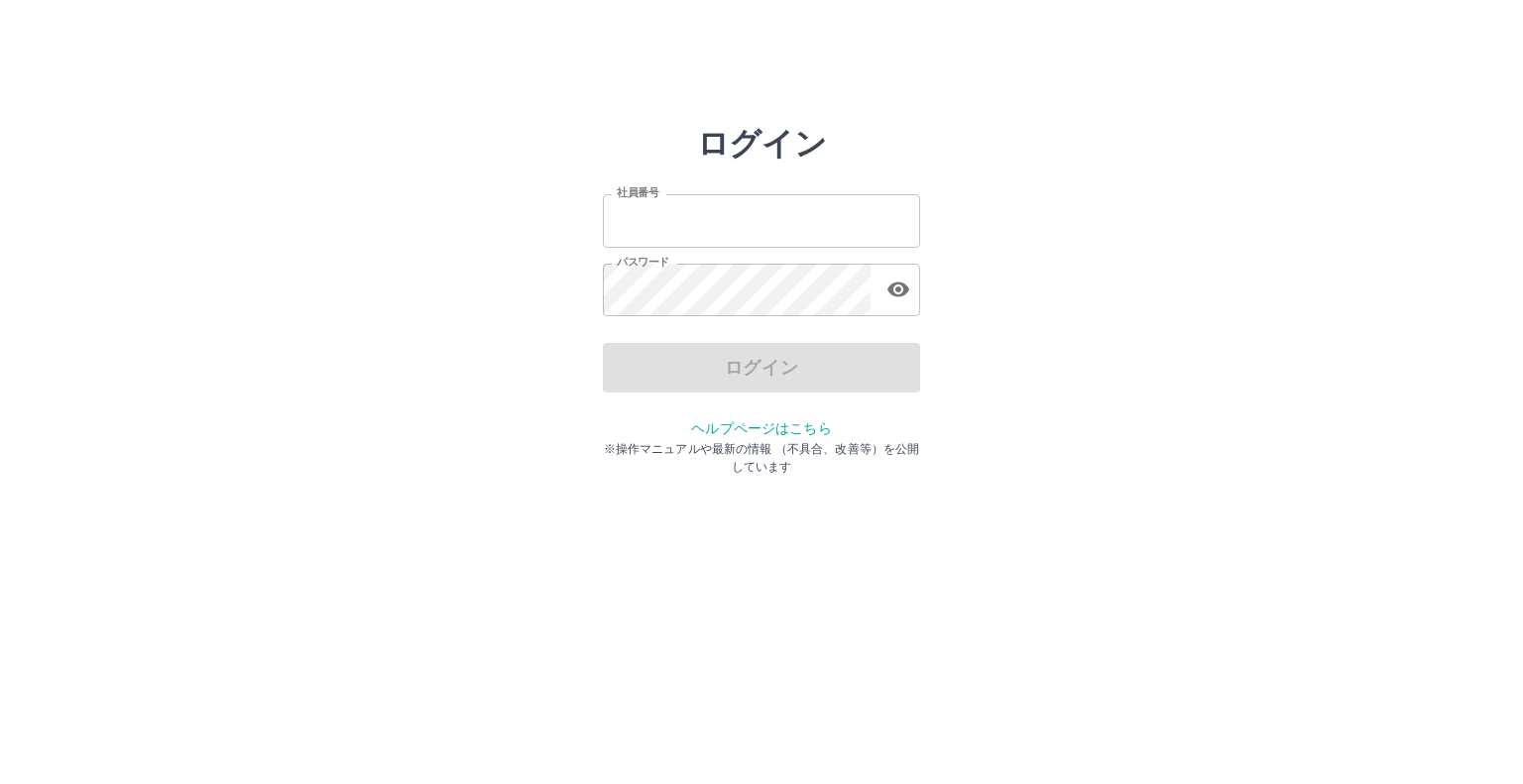 scroll, scrollTop: 0, scrollLeft: 0, axis: both 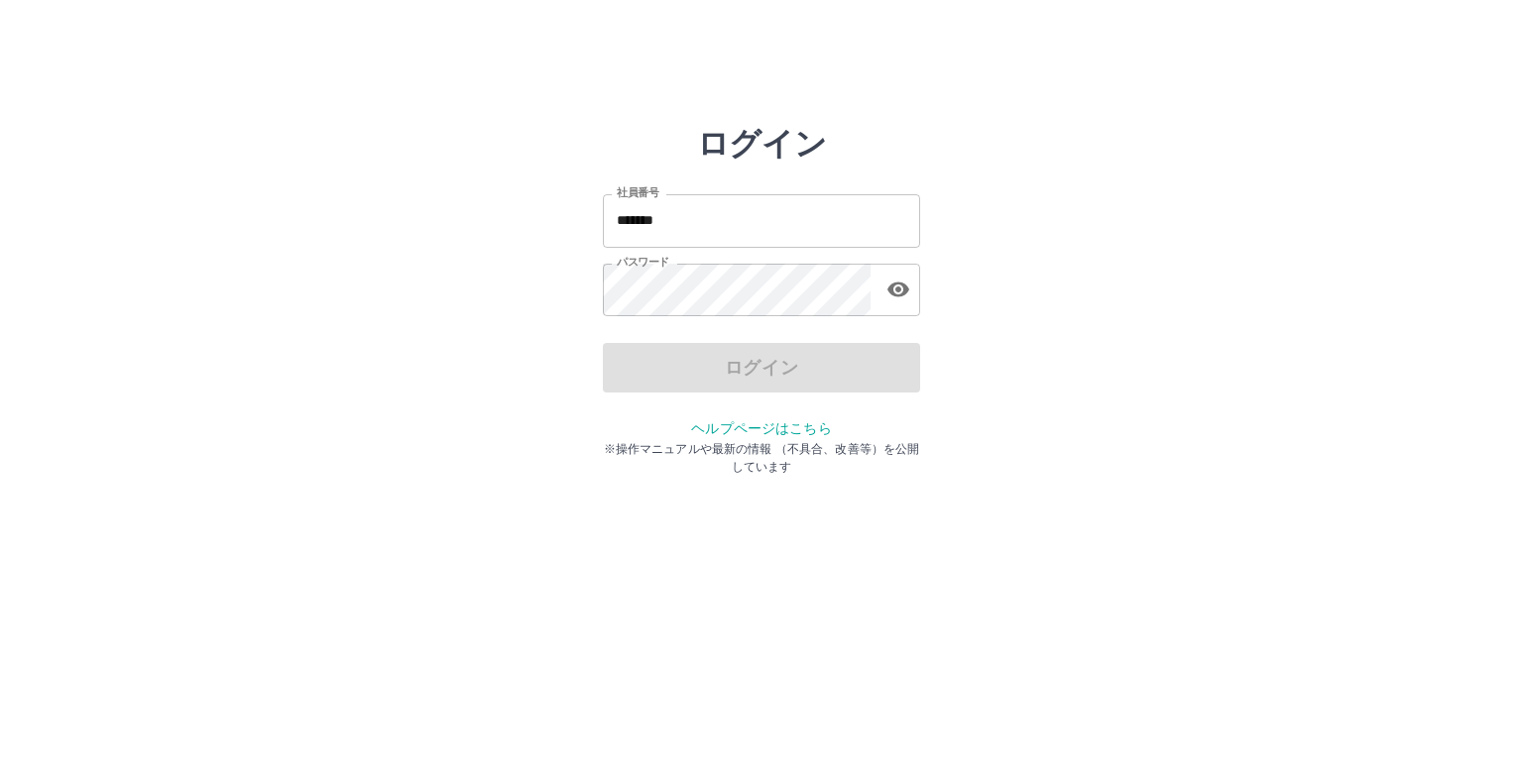 click on "*******" at bounding box center [762, 220] 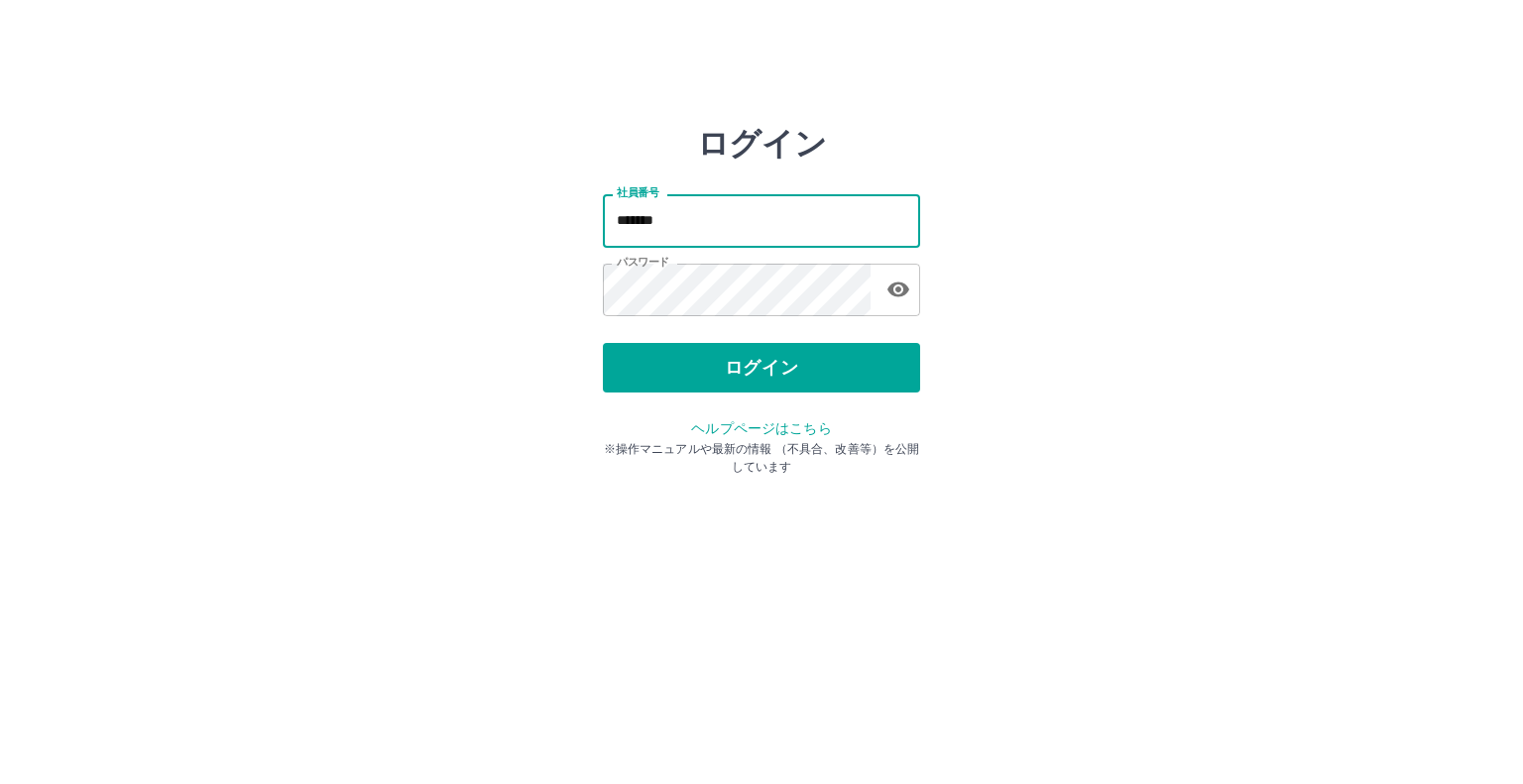 type on "*******" 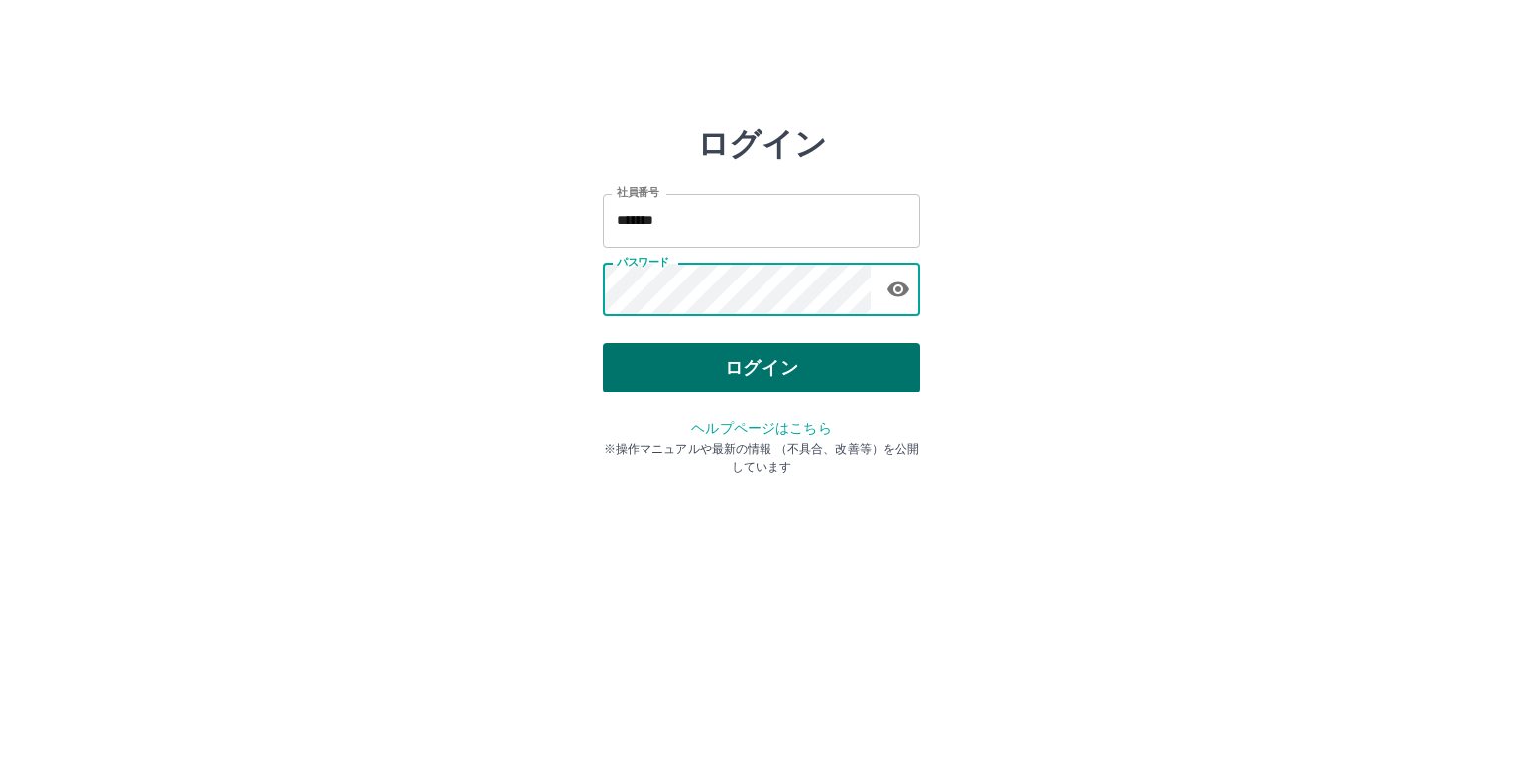 click on "ログイン" at bounding box center [762, 368] 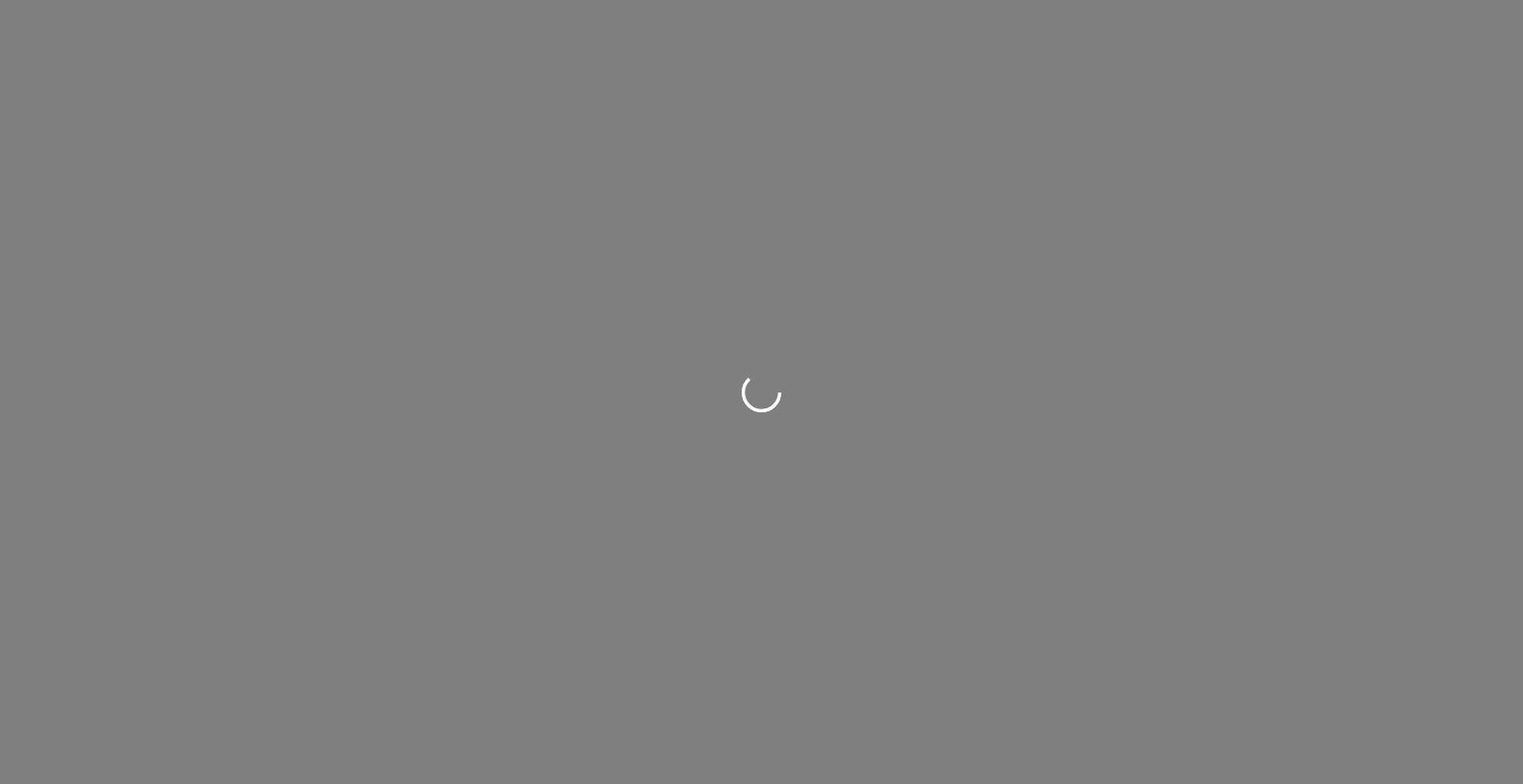 scroll, scrollTop: 0, scrollLeft: 0, axis: both 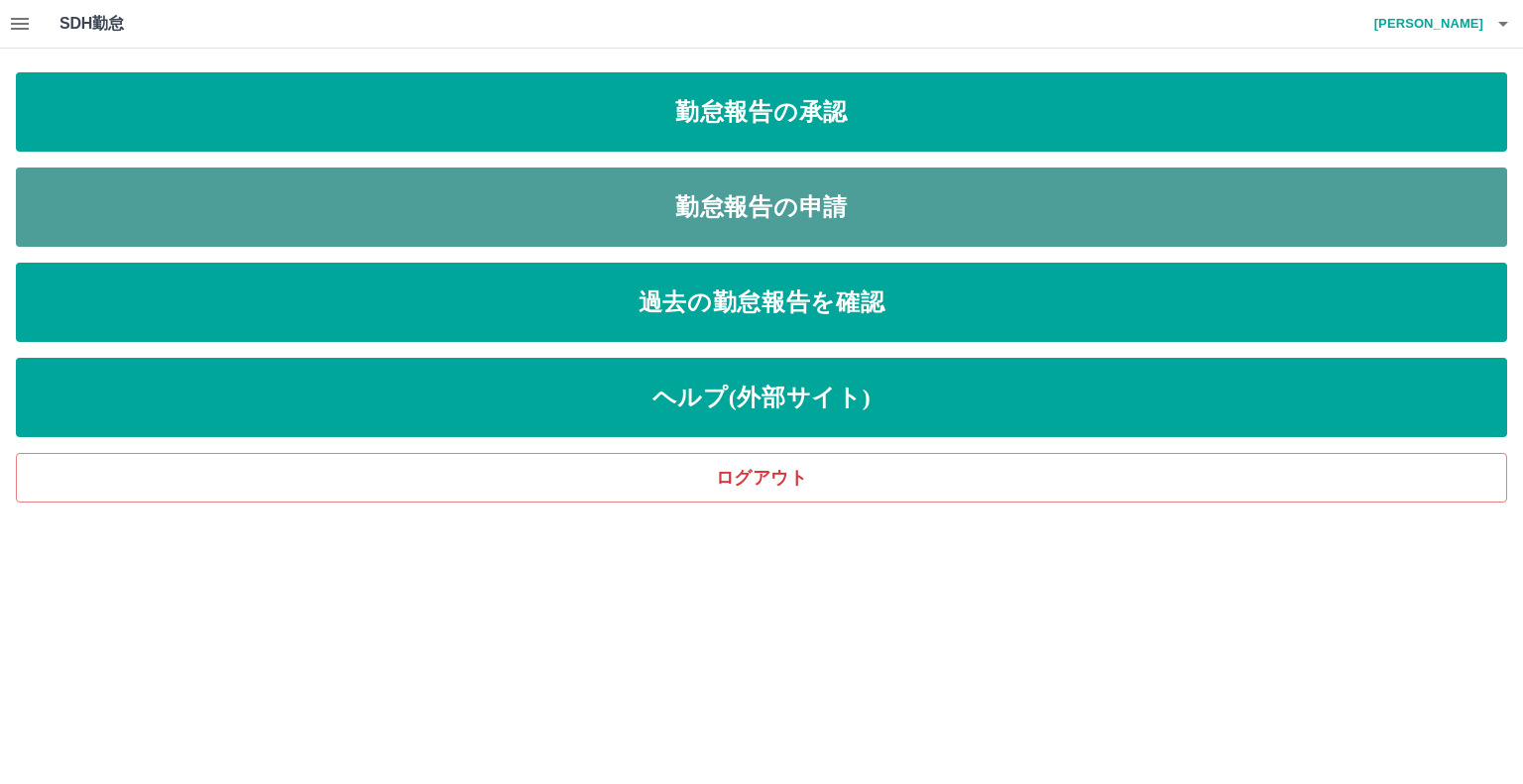 click on "勤怠報告の申請" at bounding box center [762, 207] 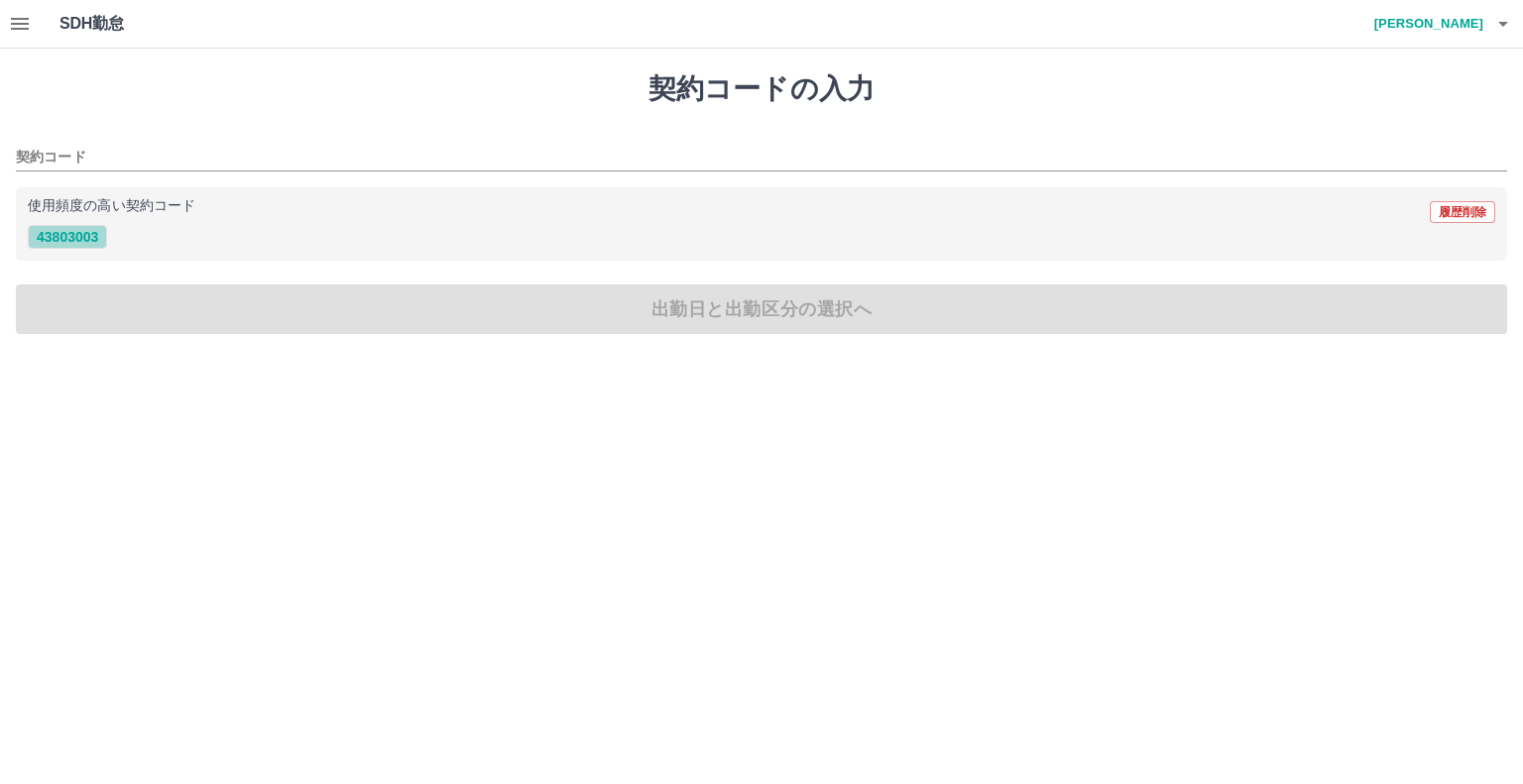 click on "43803003" at bounding box center (67, 237) 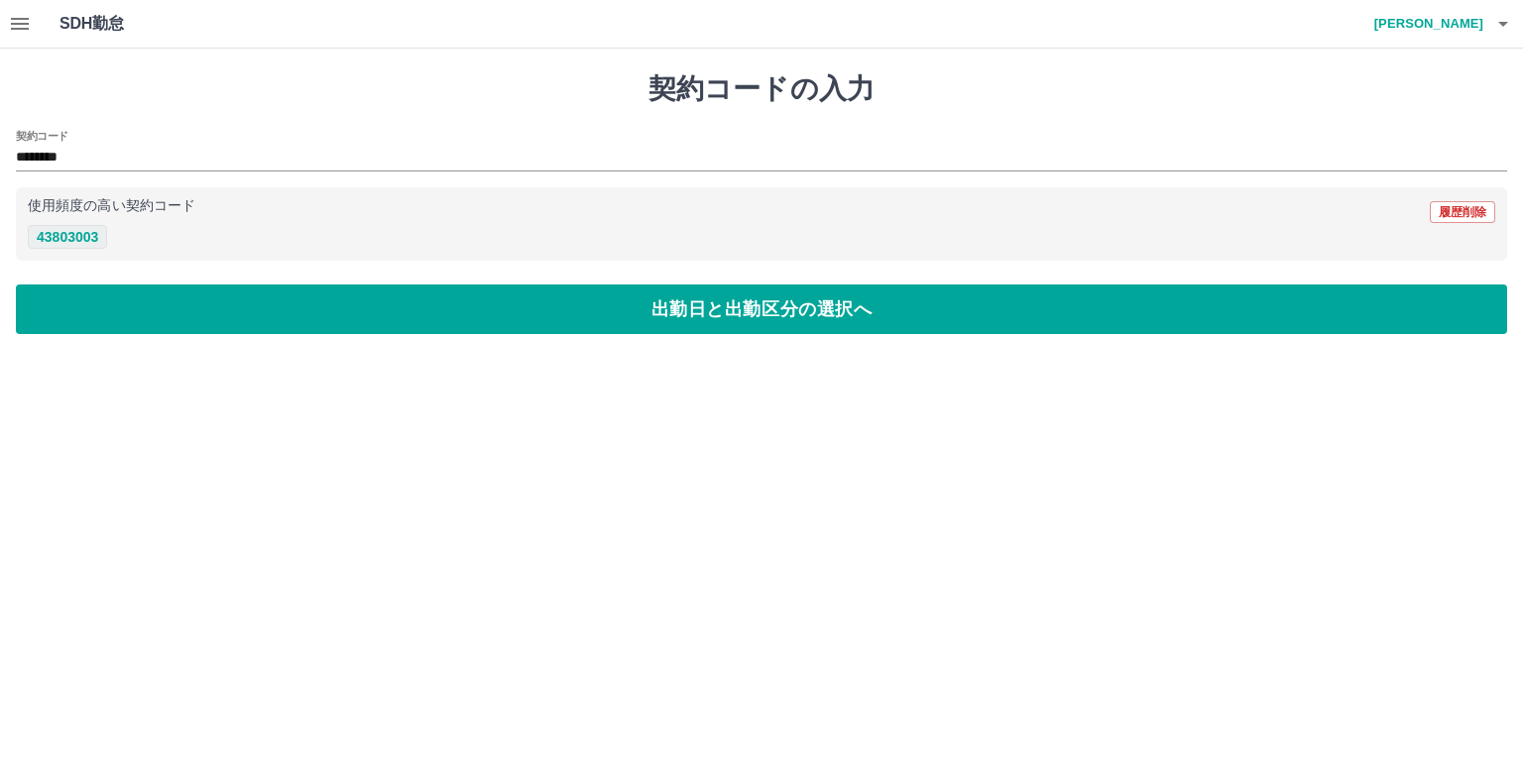 click on "43803003" at bounding box center (67, 237) 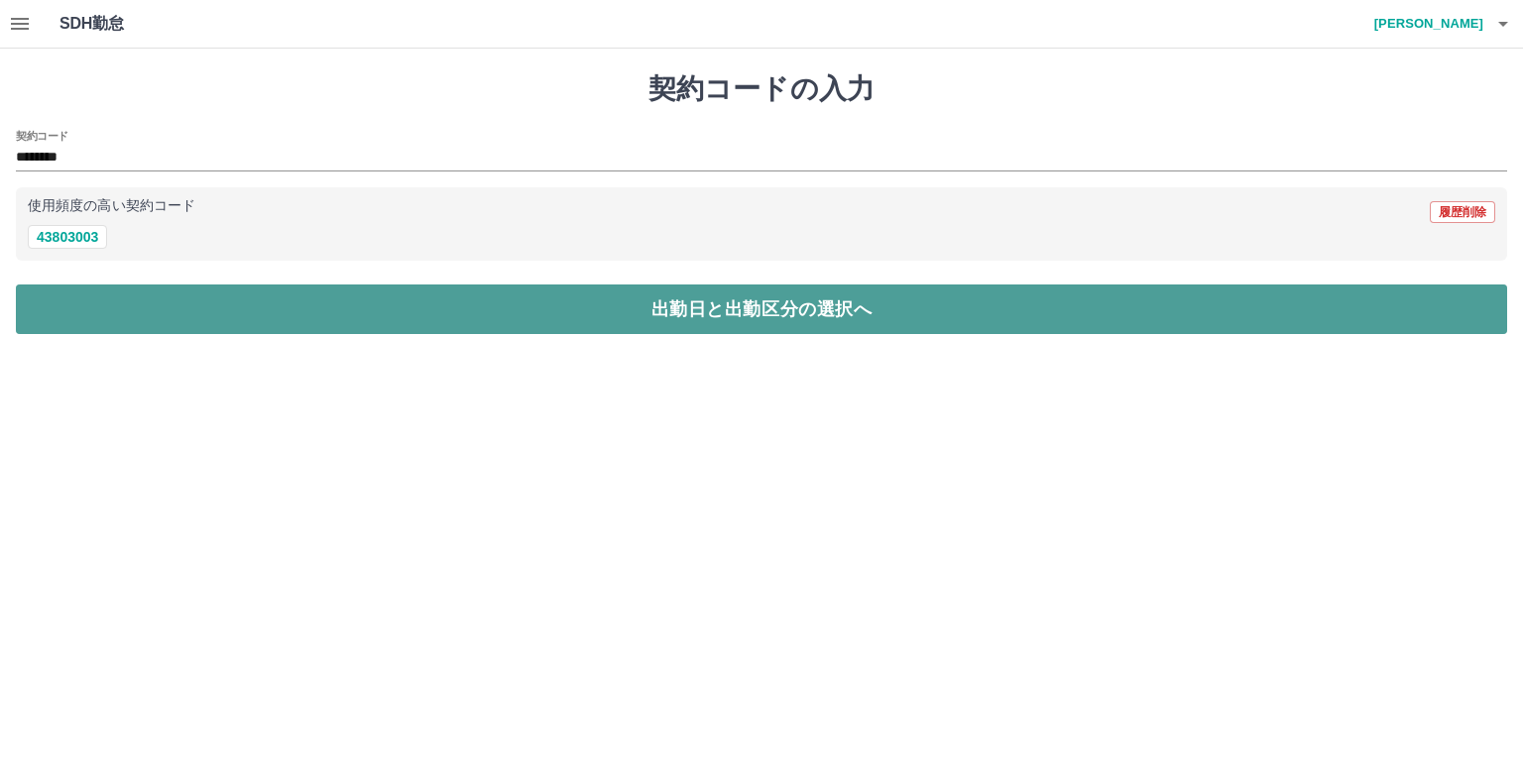 click on "出勤日と出勤区分の選択へ" at bounding box center (762, 309) 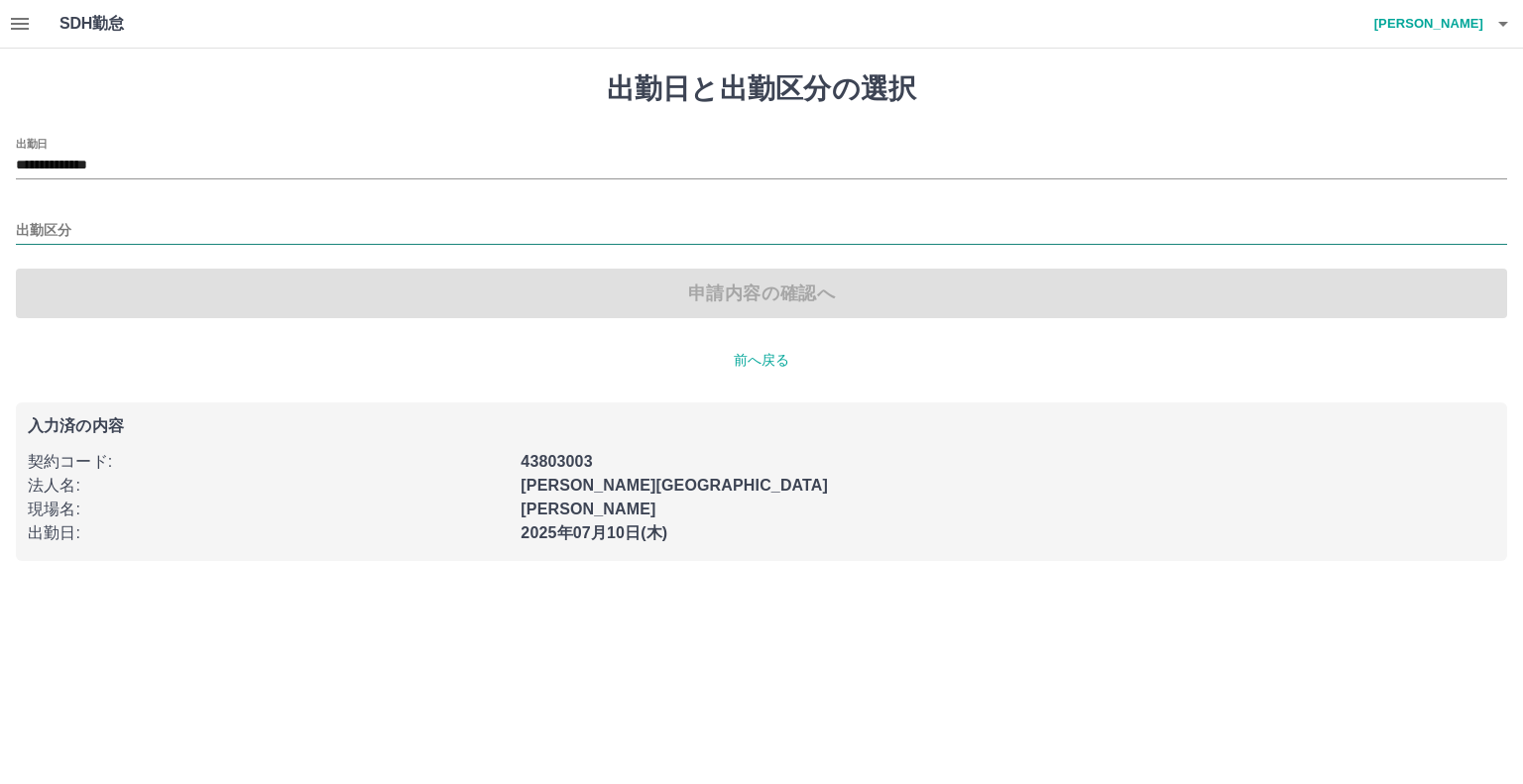 click on "出勤区分" at bounding box center [762, 231] 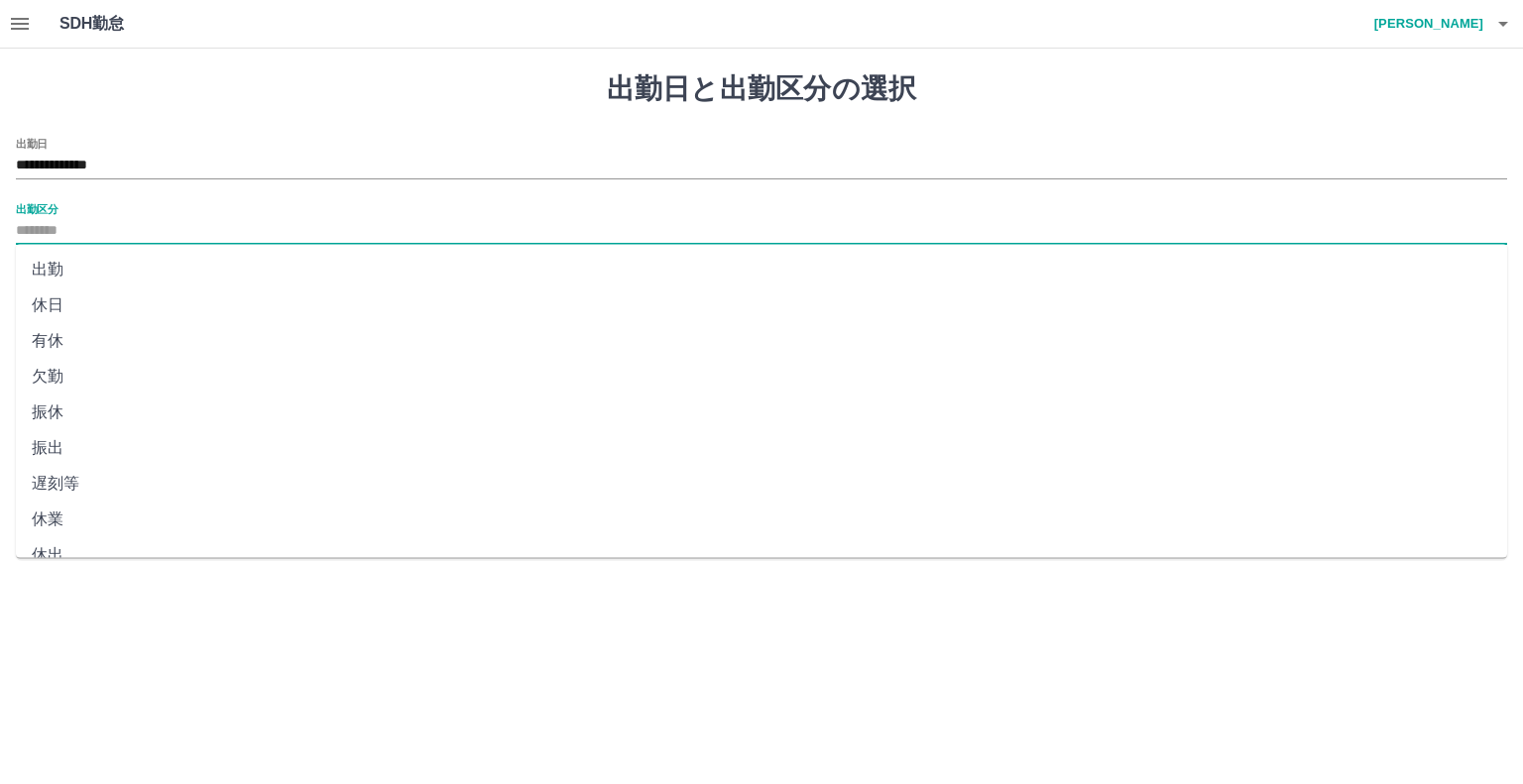 click on "出勤" at bounding box center (762, 270) 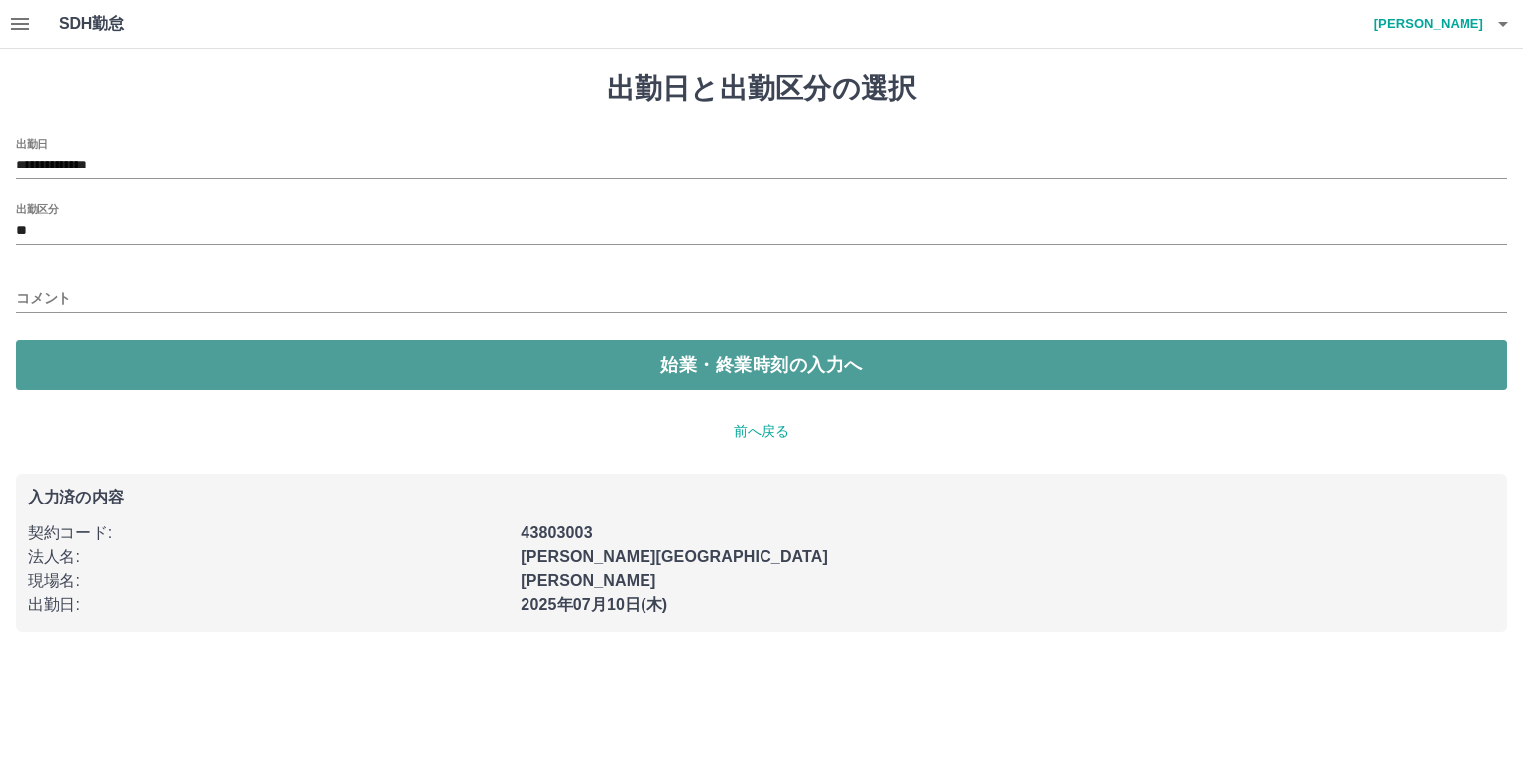 click on "始業・終業時刻の入力へ" at bounding box center [762, 365] 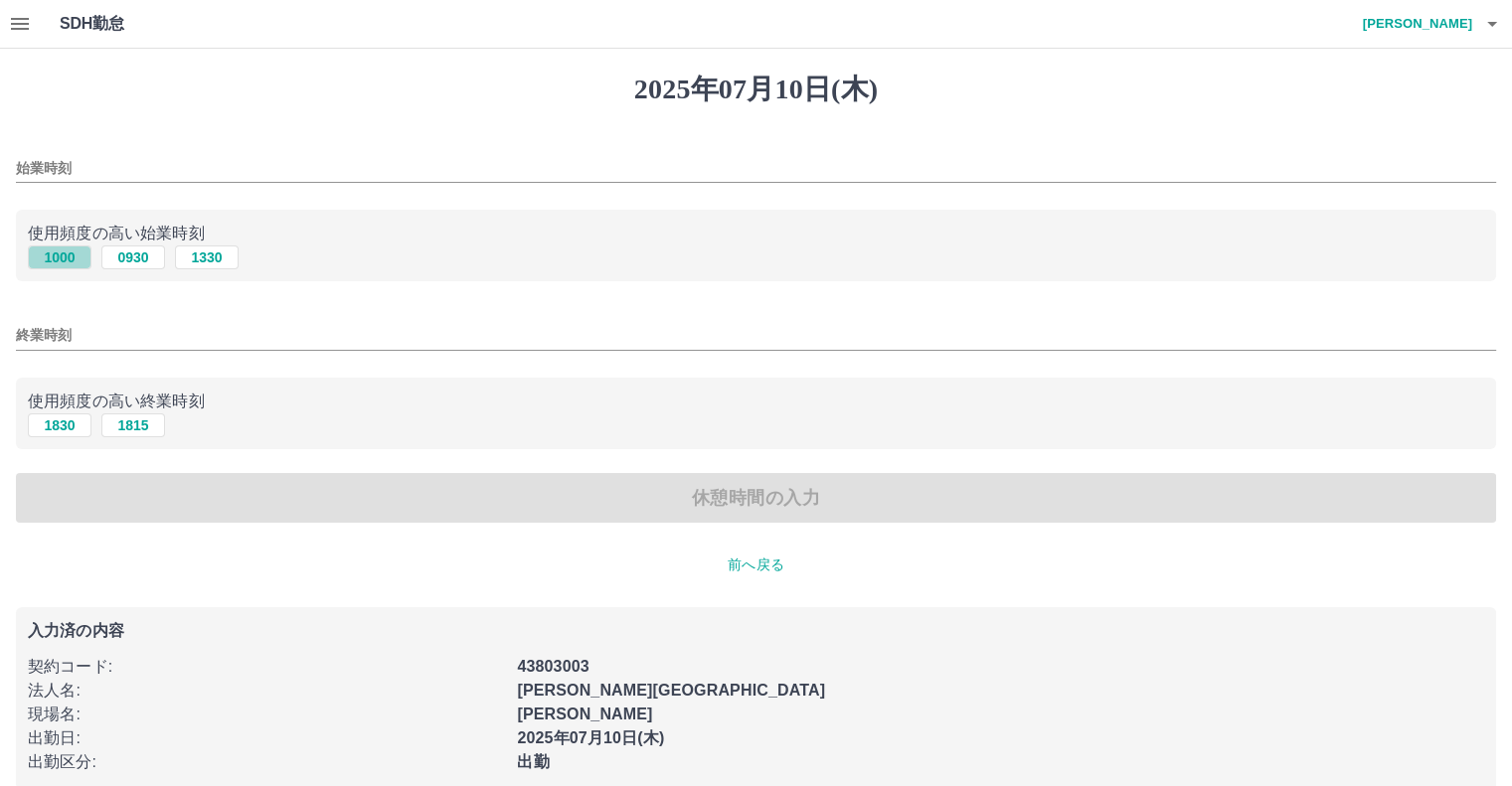 click on "1000" at bounding box center [60, 257] 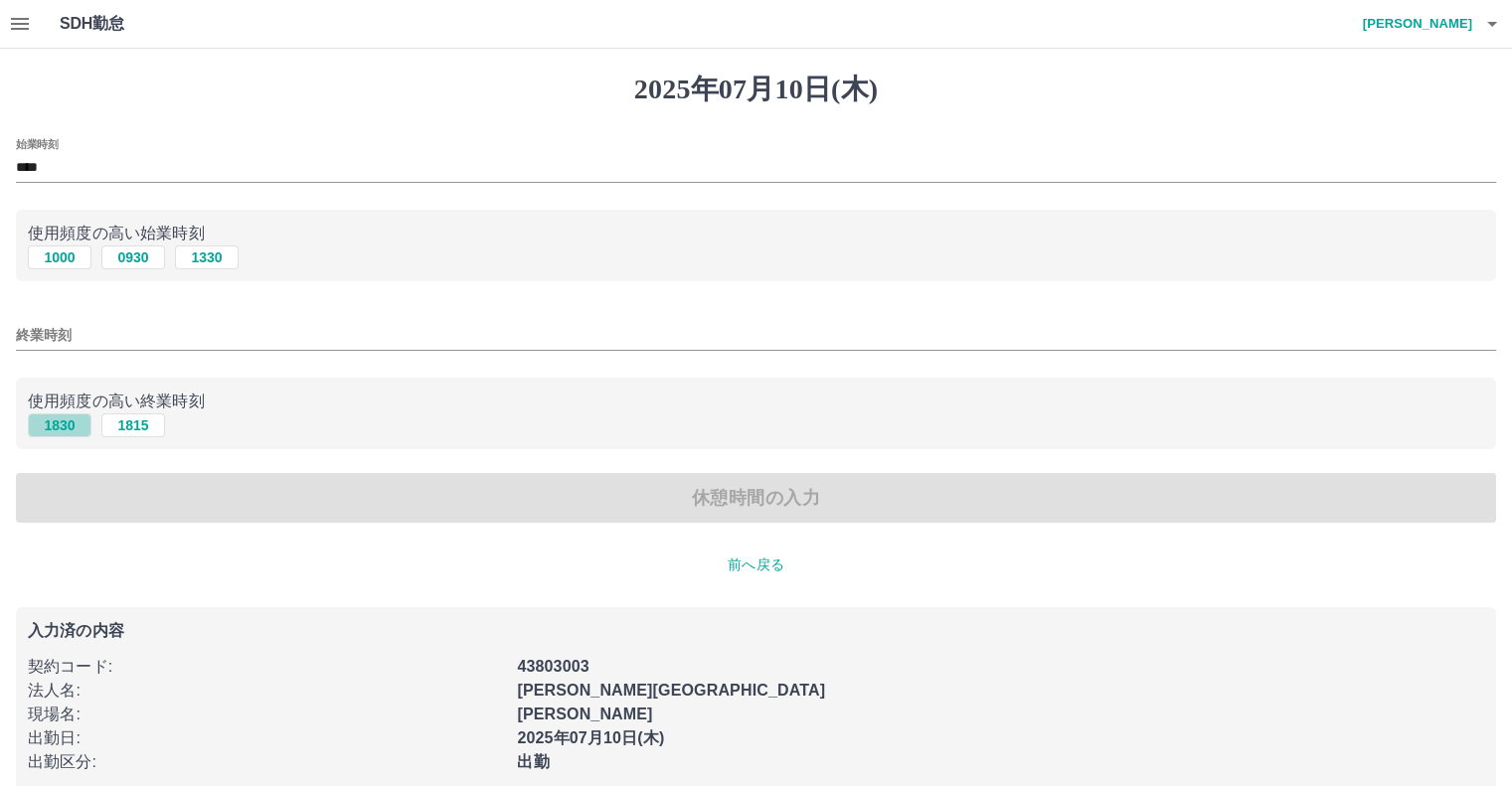 click on "1830" at bounding box center (60, 425) 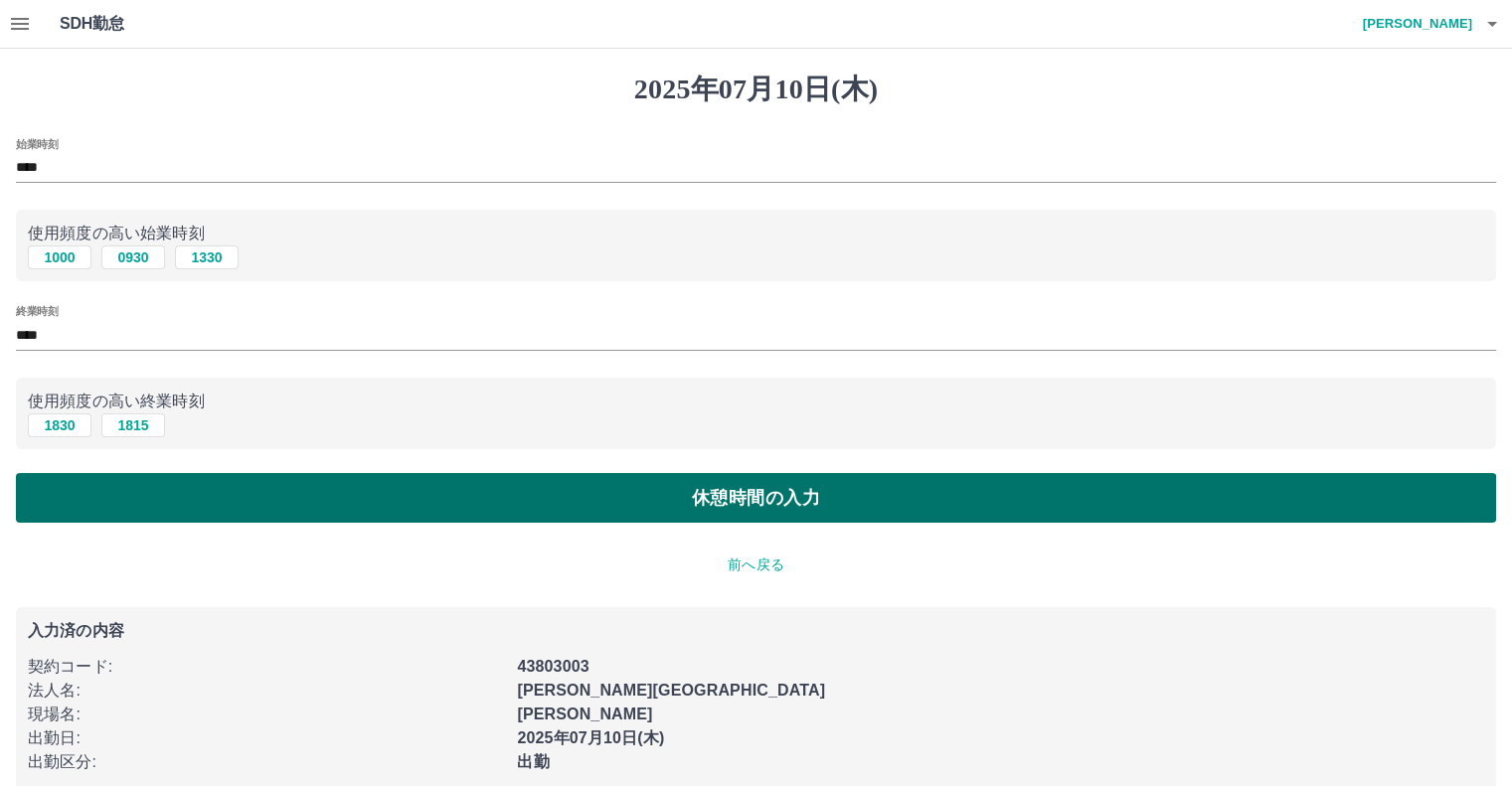 click on "休憩時間の入力" at bounding box center [756, 498] 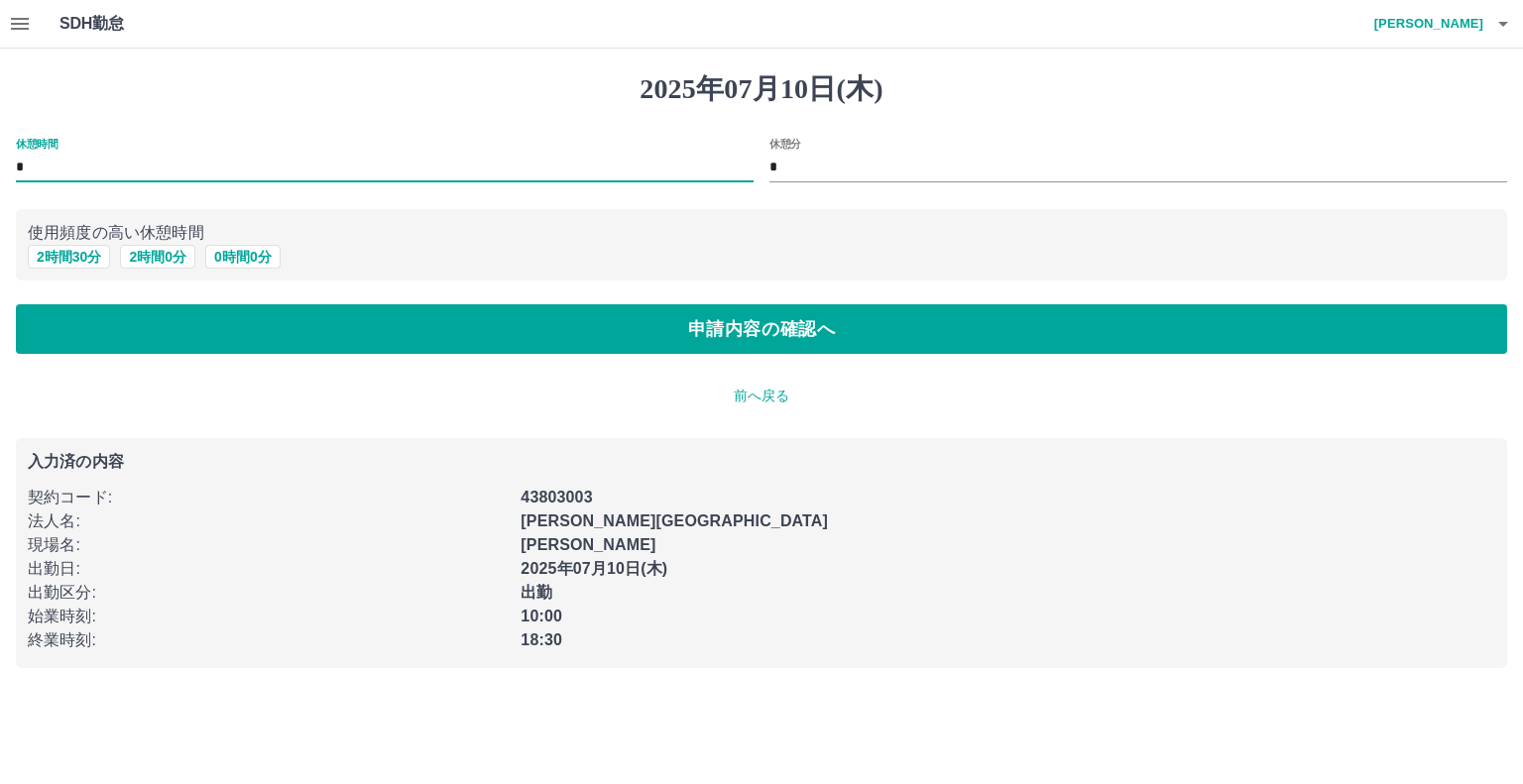 click on "*" at bounding box center [385, 168] 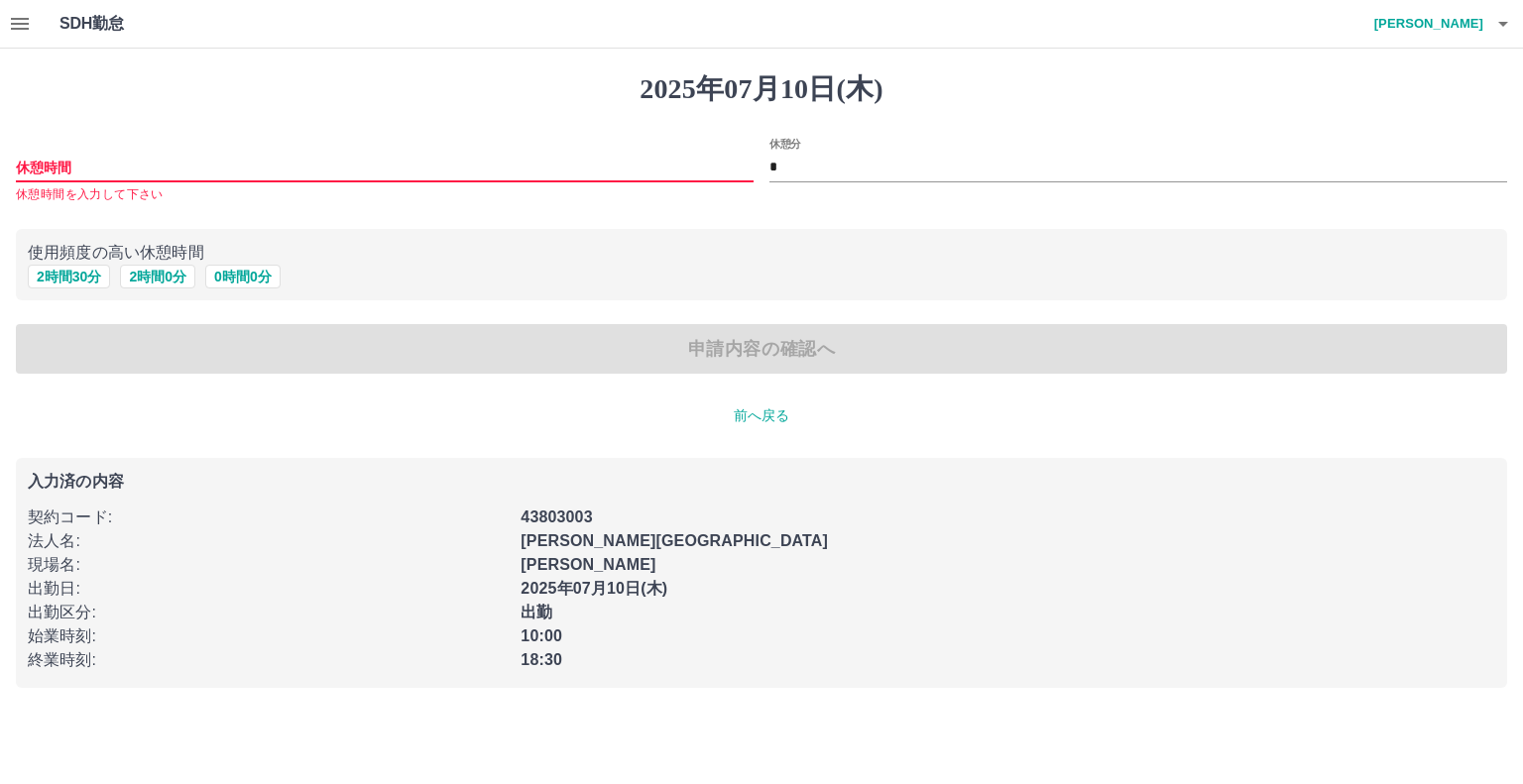 click on "休憩時間" at bounding box center (385, 168) 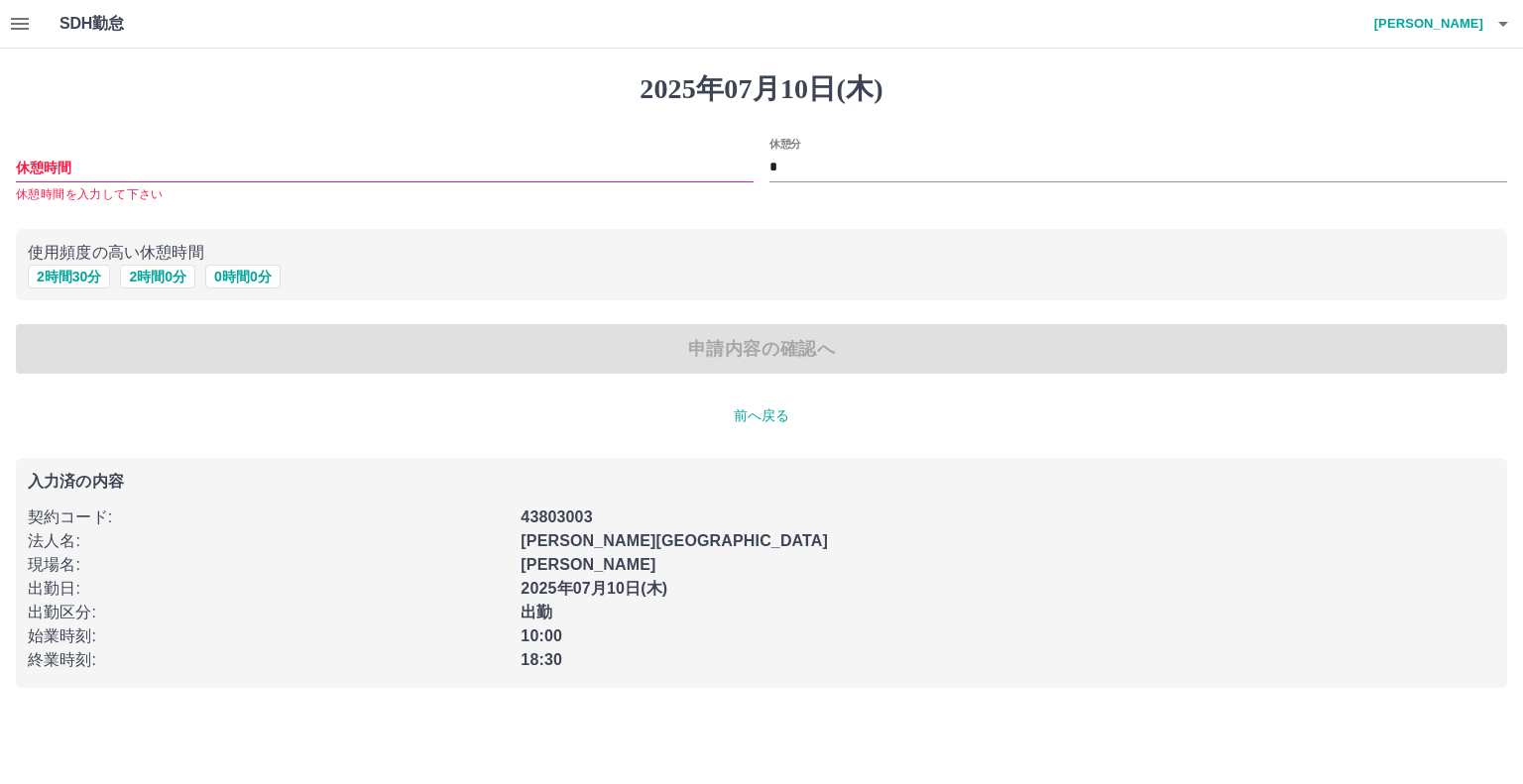 drag, startPoint x: 659, startPoint y: 221, endPoint x: 641, endPoint y: 221, distance: 18 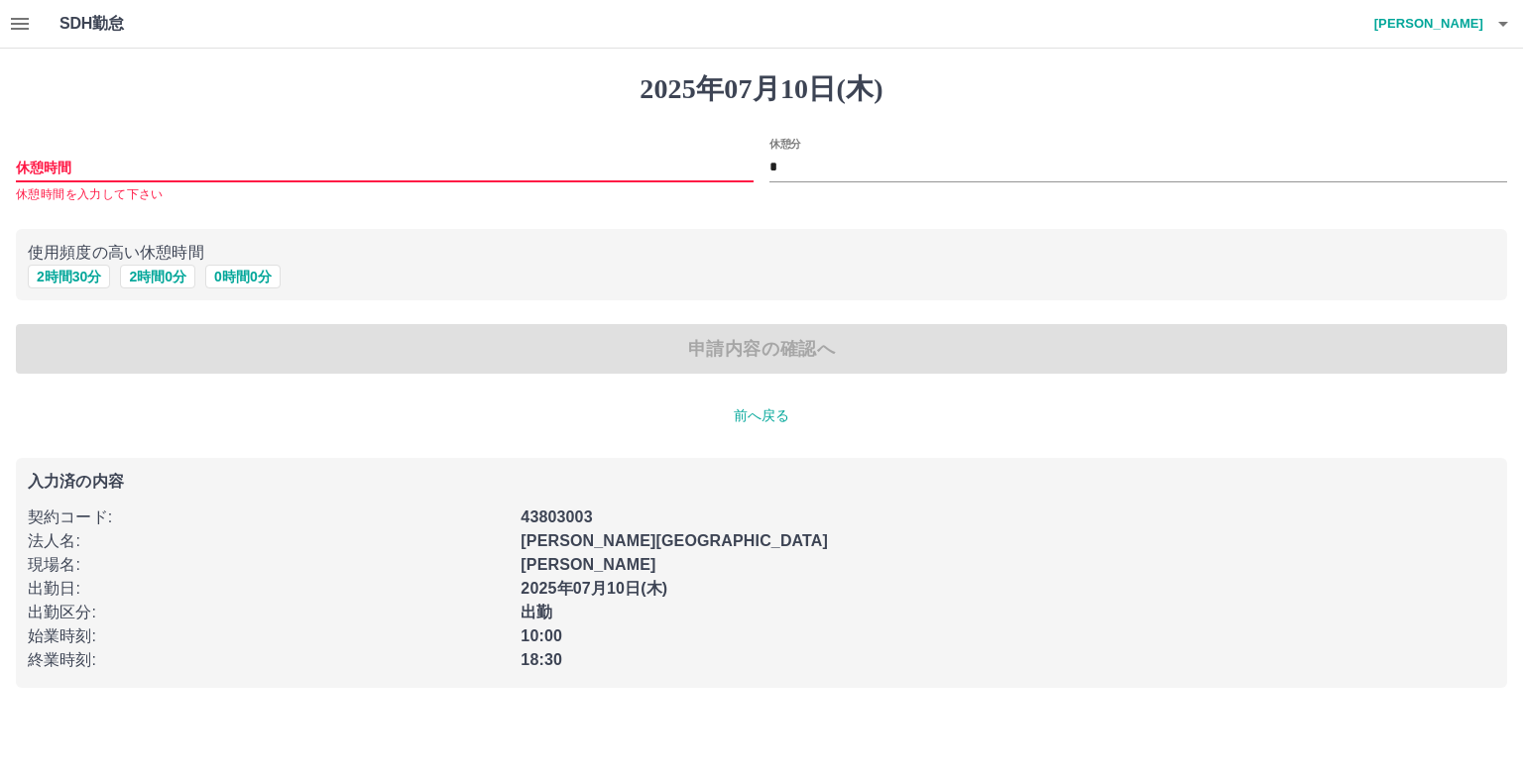 click on "休憩時間" at bounding box center (385, 168) 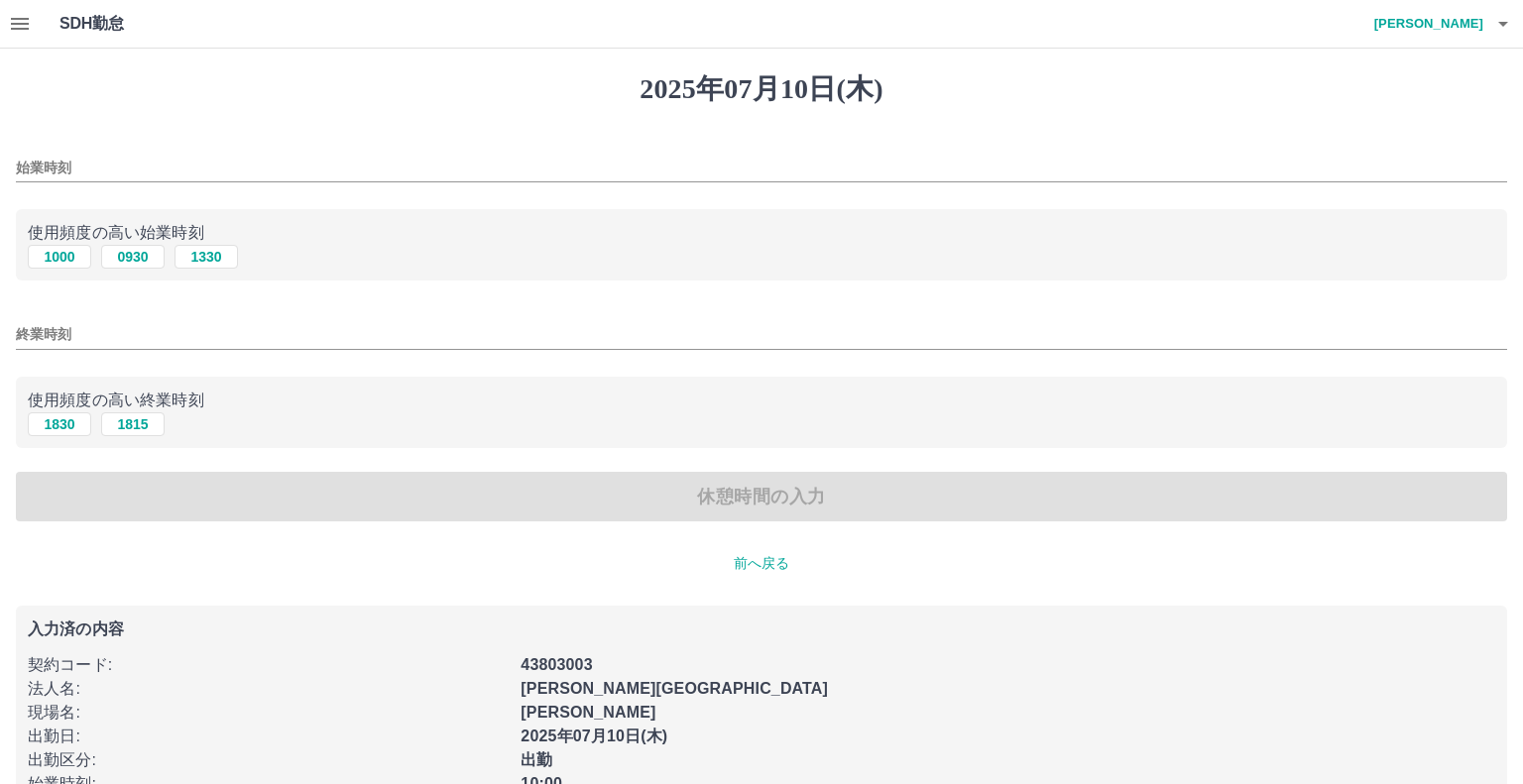 type on "****" 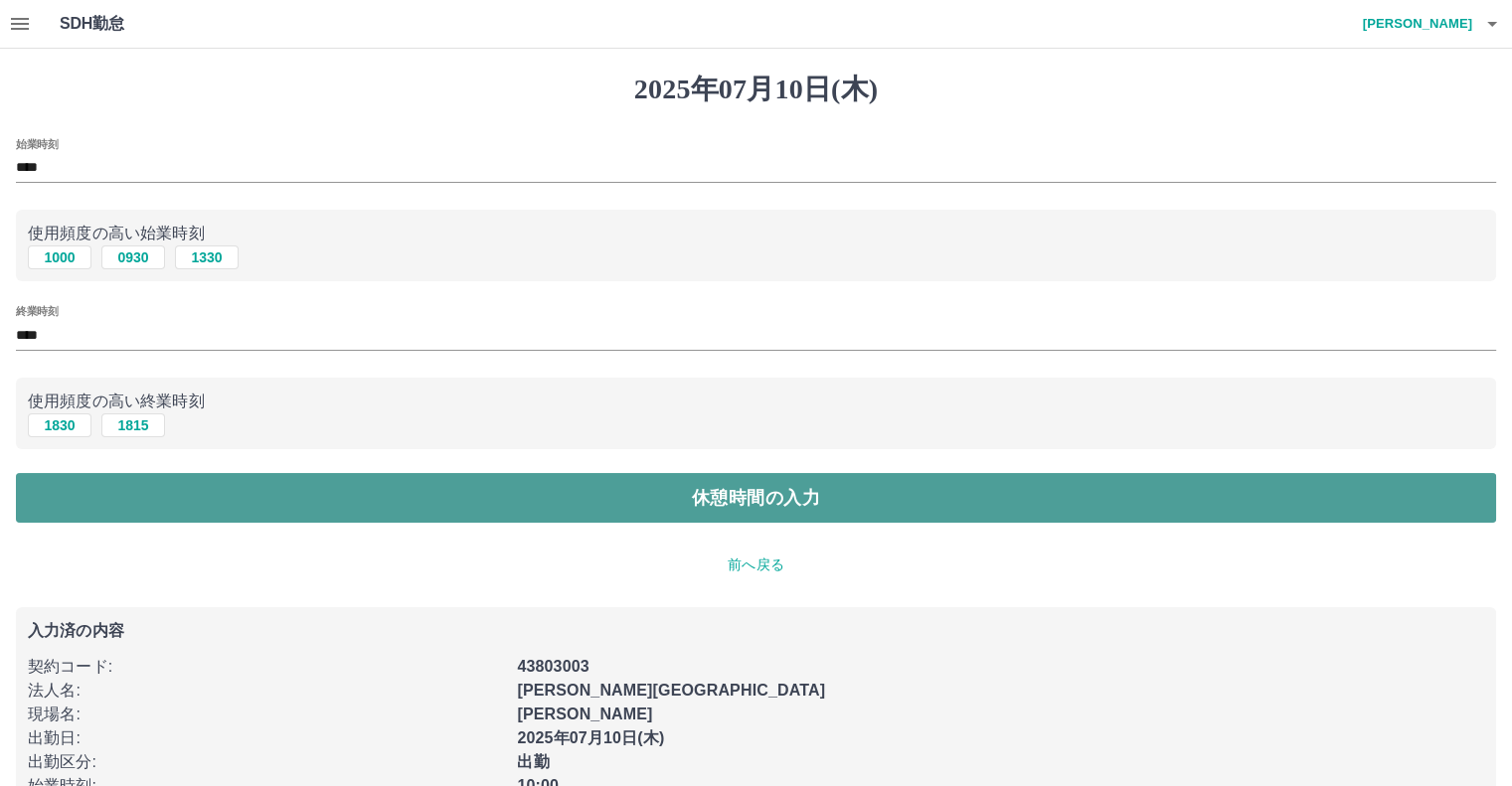 click on "休憩時間の入力" at bounding box center [756, 498] 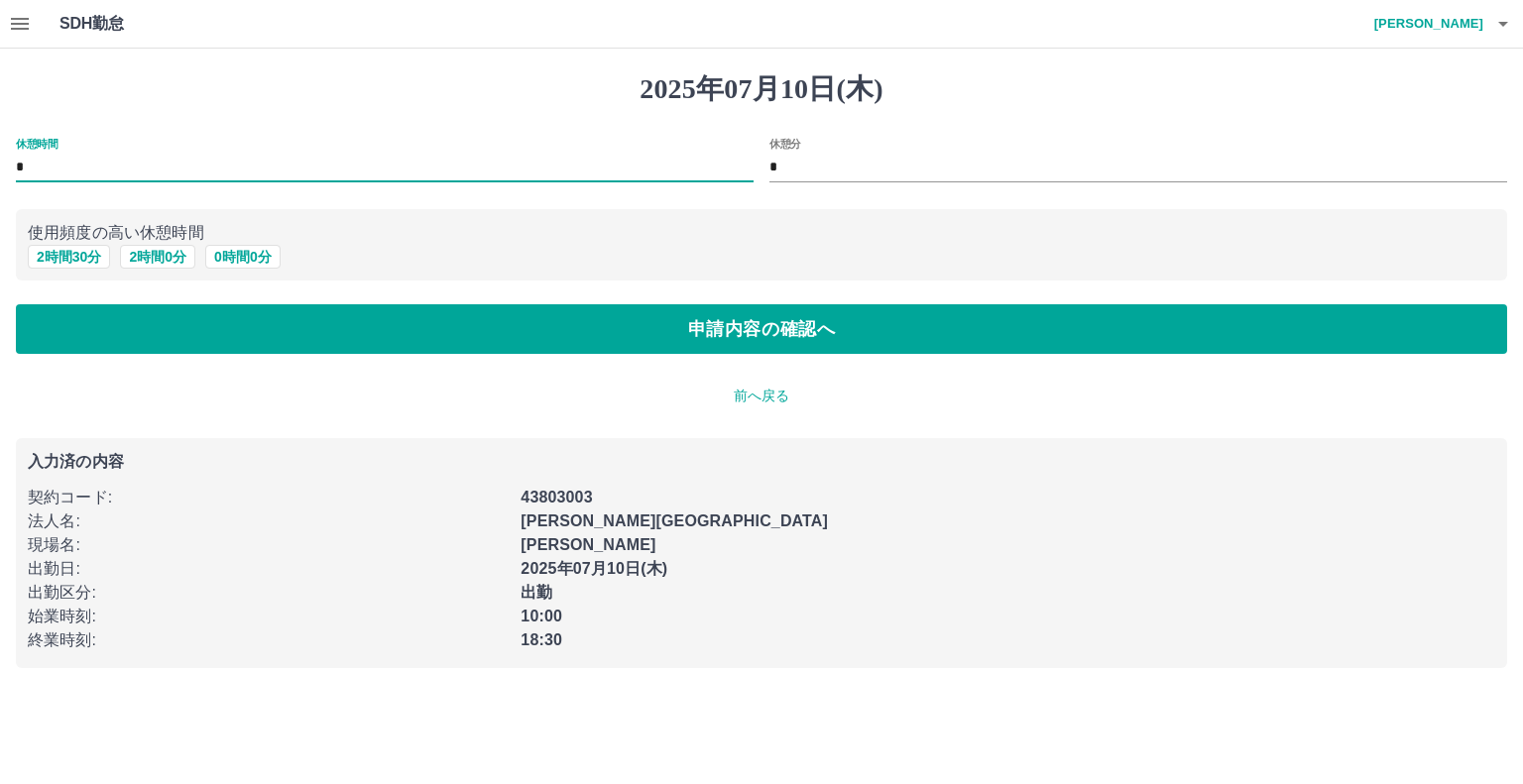 click on "*" at bounding box center (385, 168) 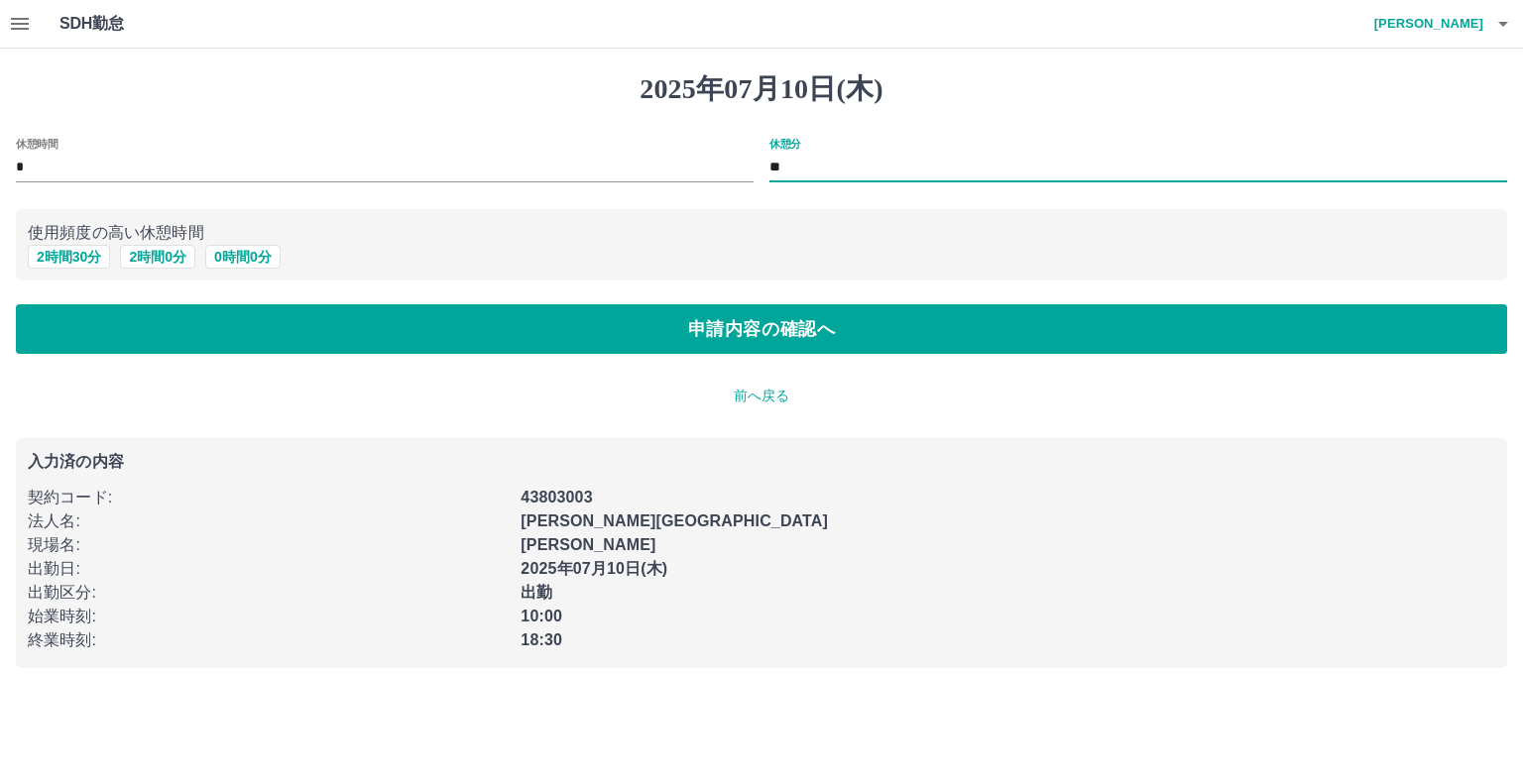 type on "*" 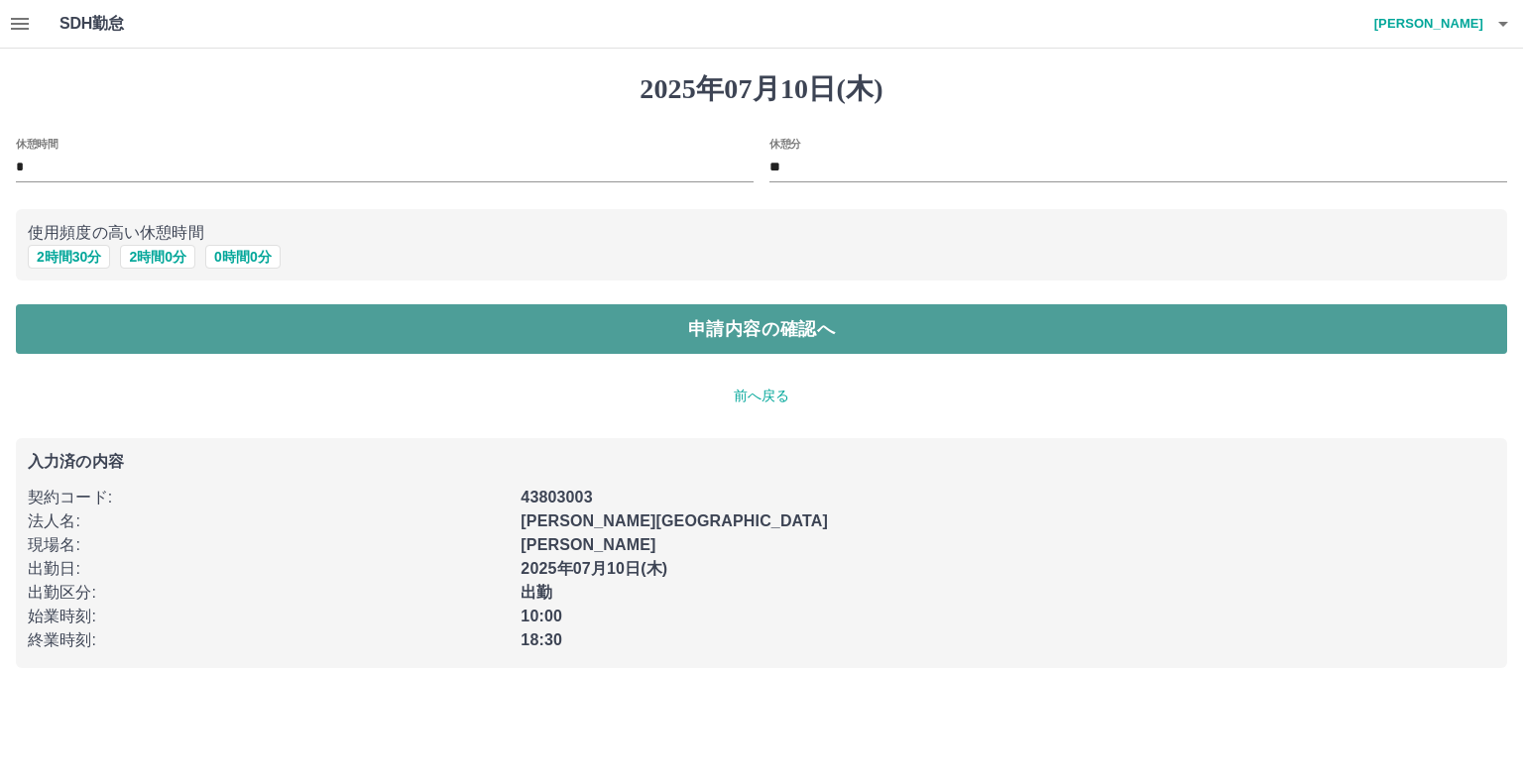 click on "申請内容の確認へ" at bounding box center [762, 329] 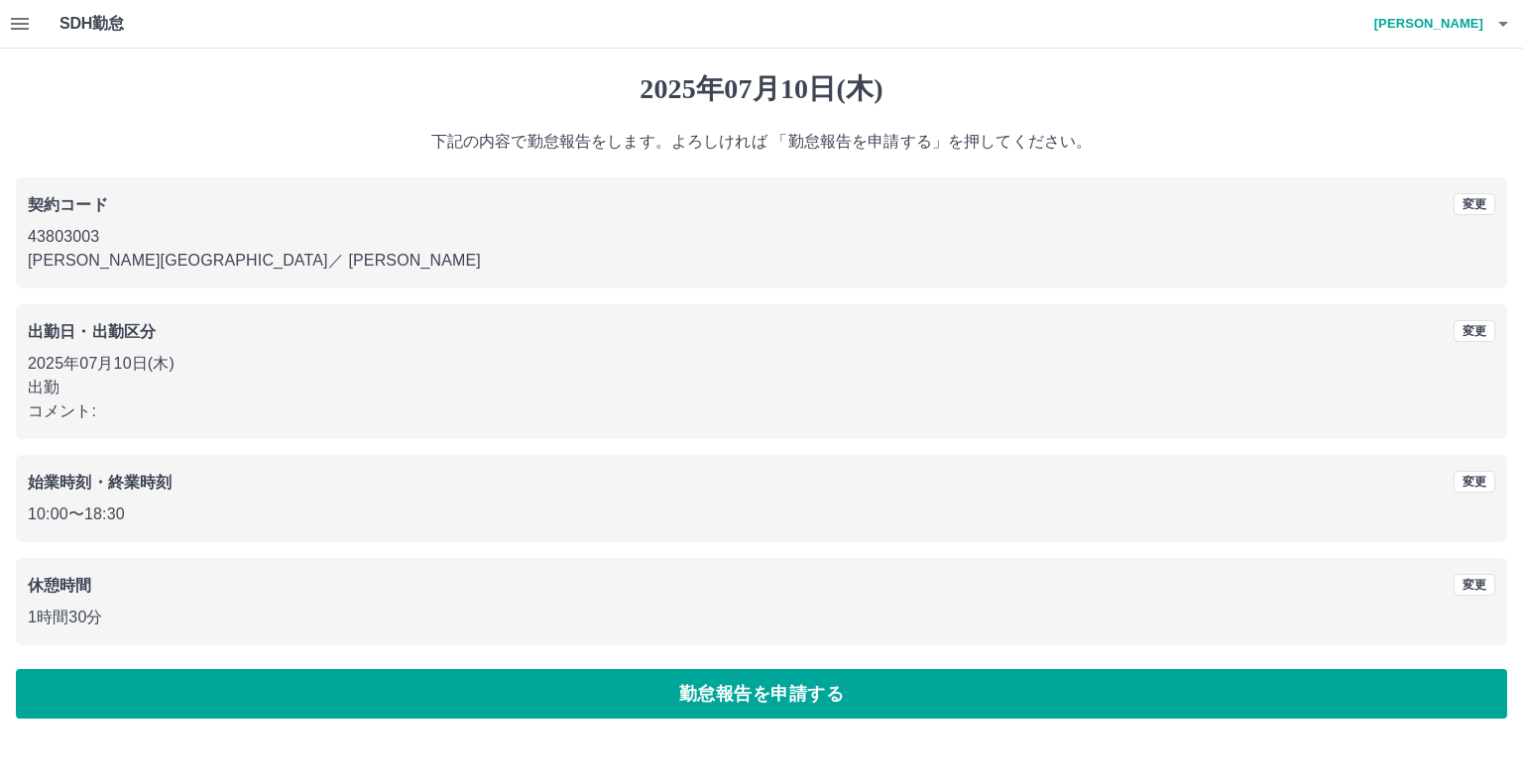 click on "コメント:" at bounding box center [762, 411] 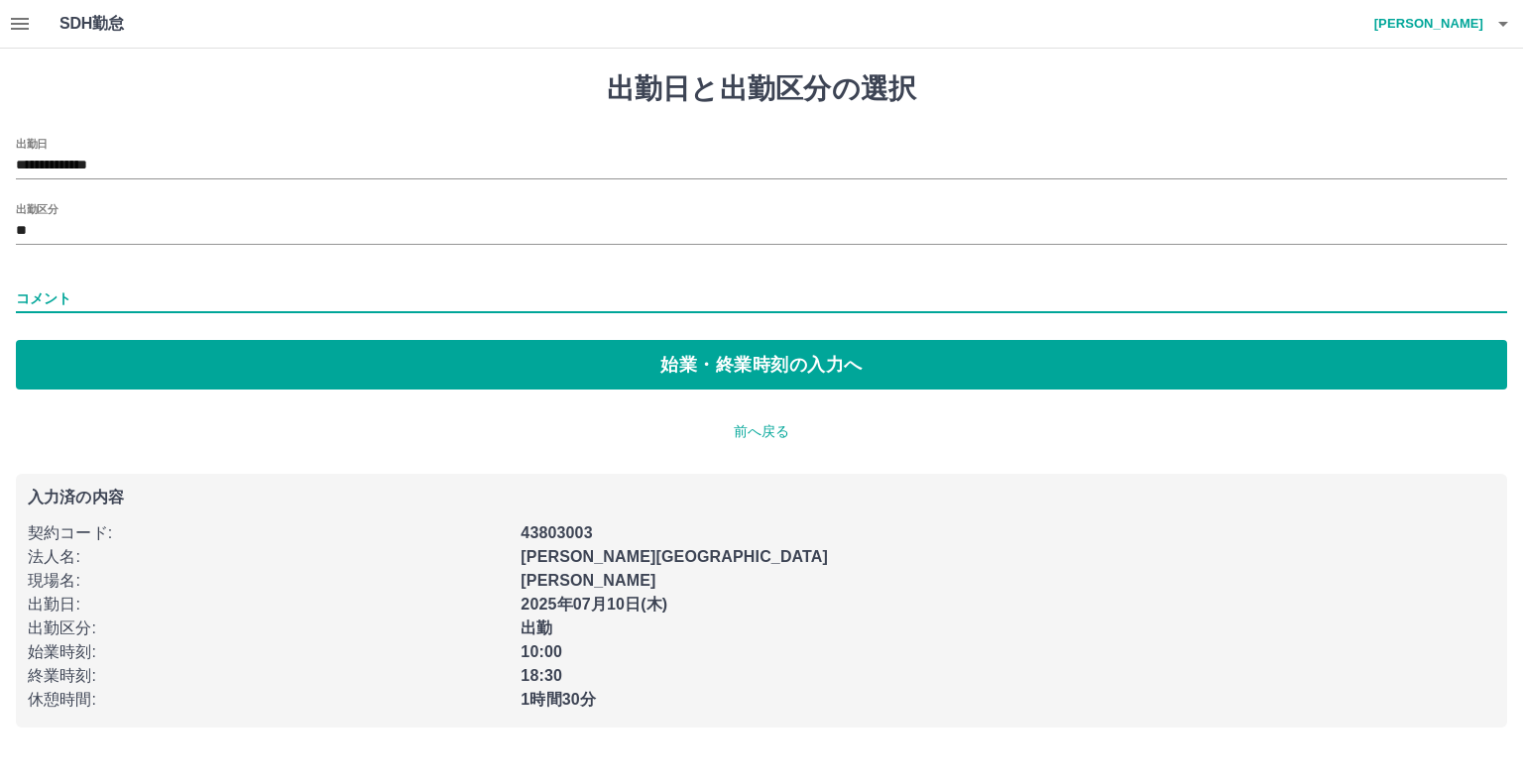 click on "コメント" at bounding box center (762, 298) 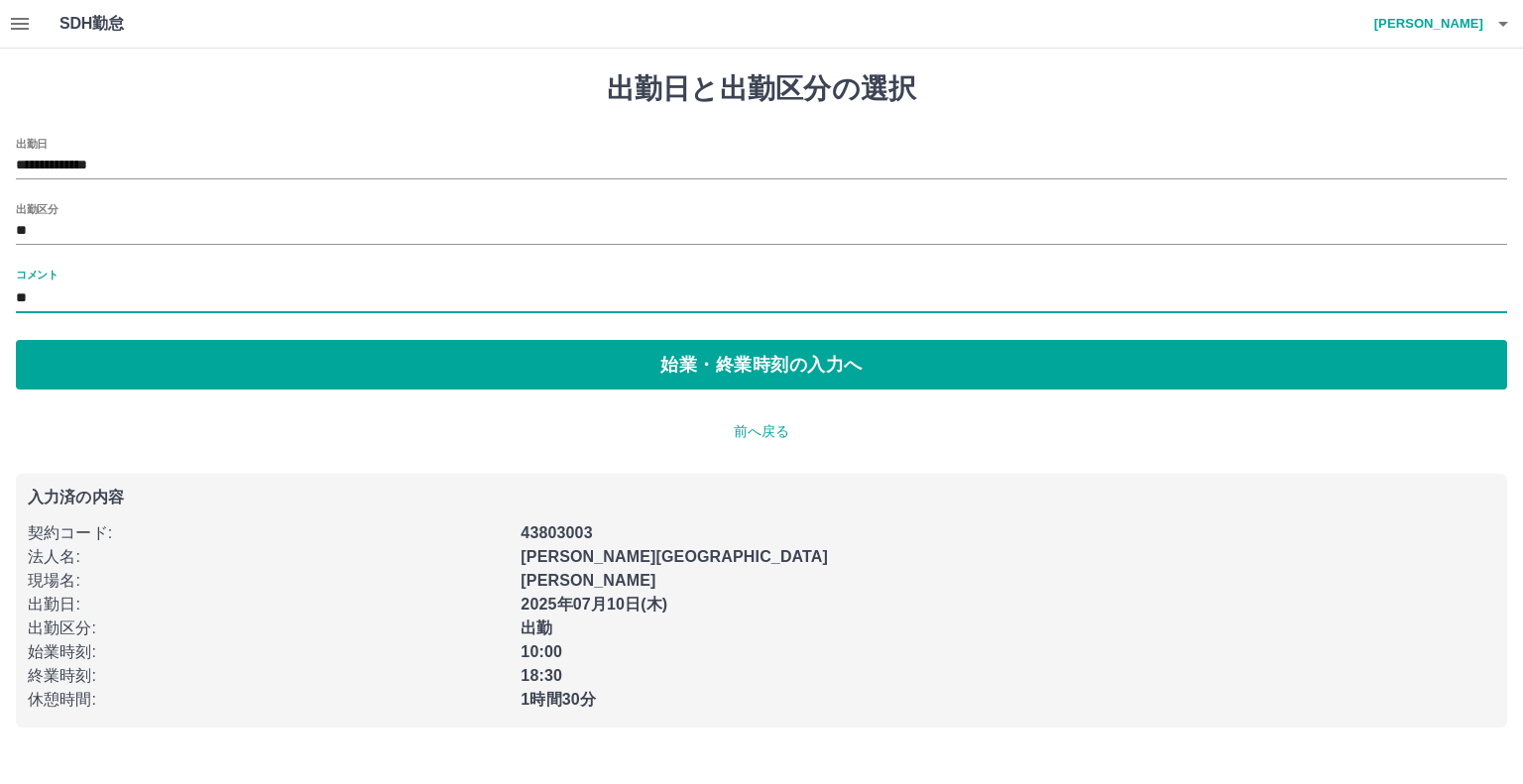 type on "*" 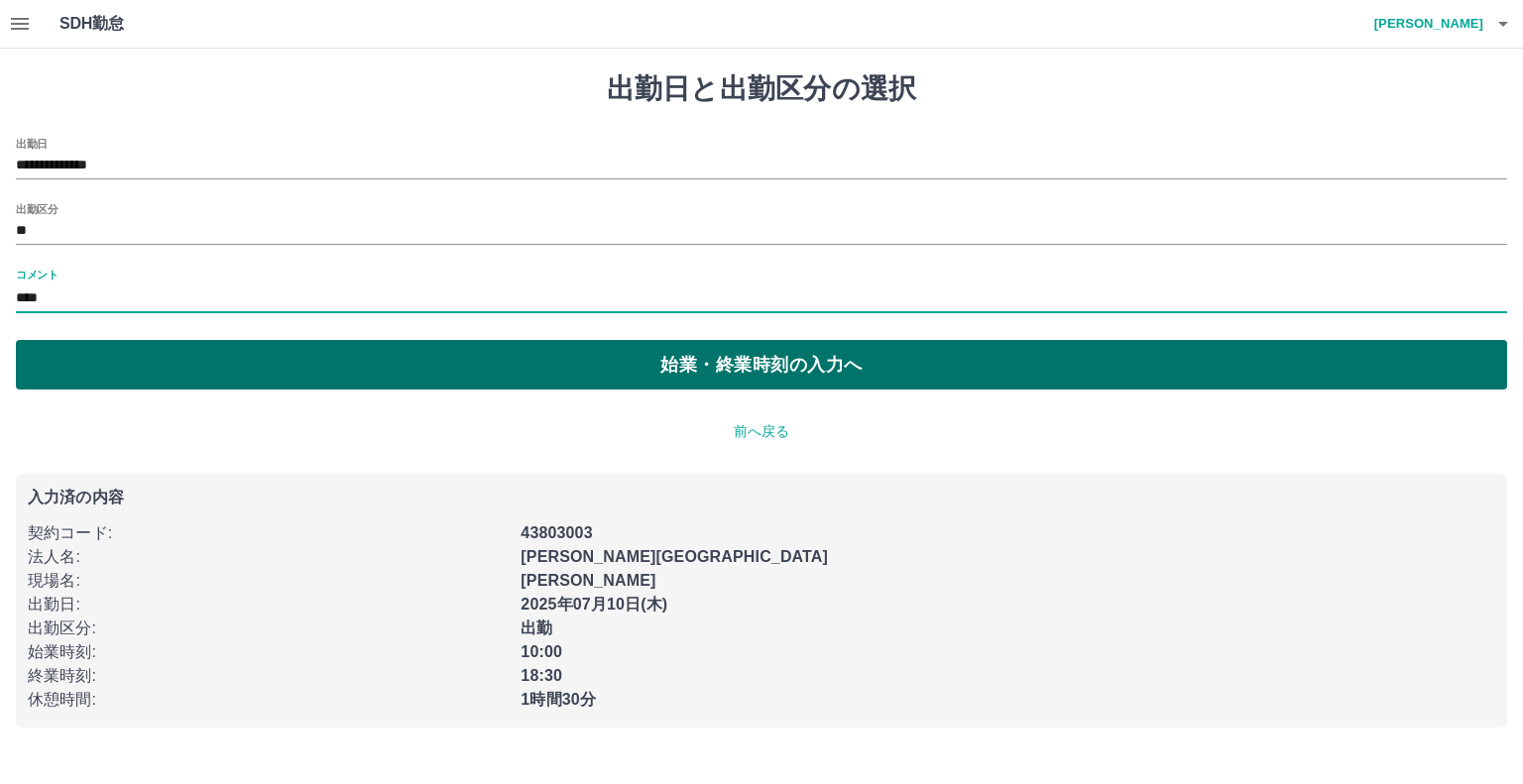 type on "******" 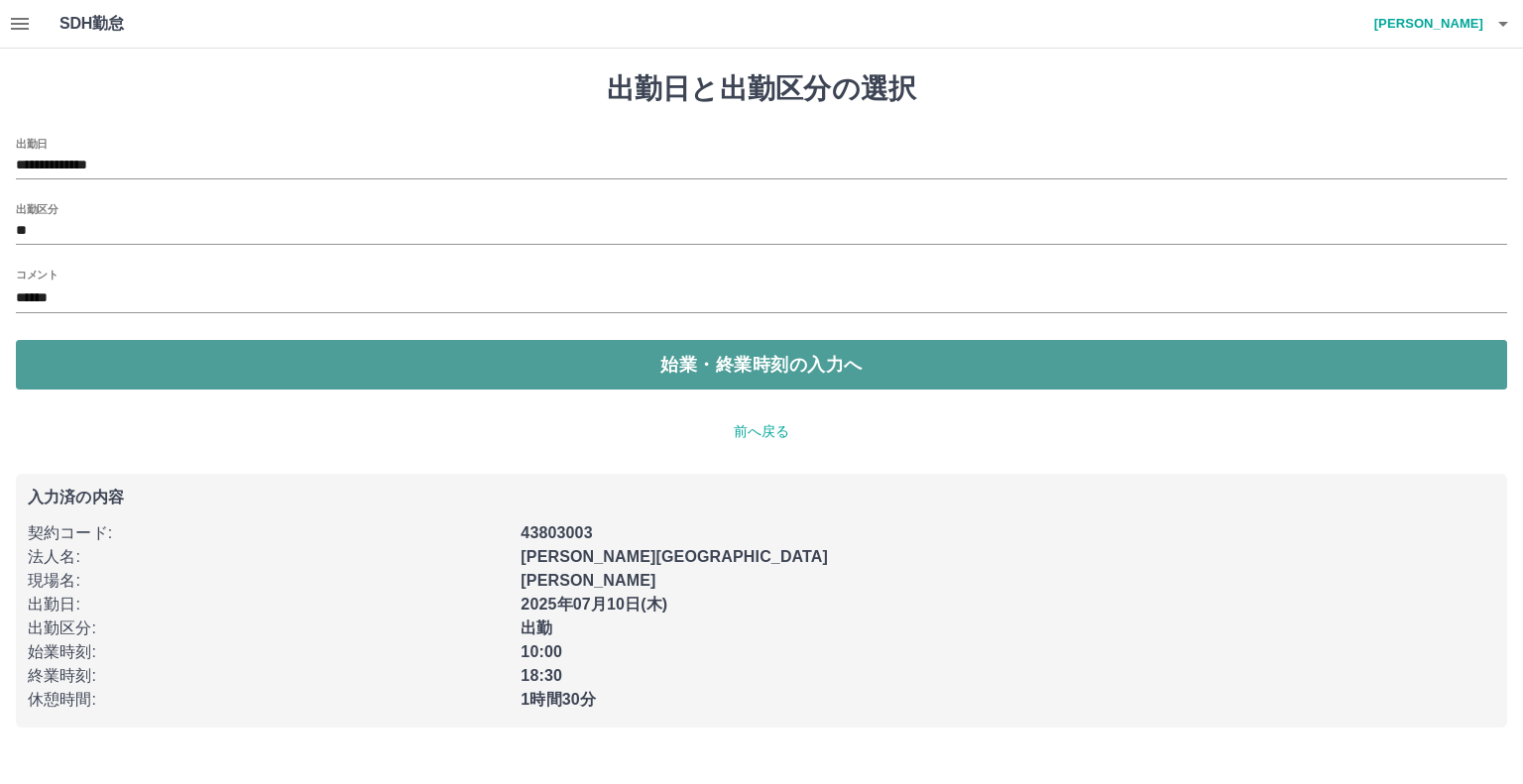click on "始業・終業時刻の入力へ" at bounding box center (762, 365) 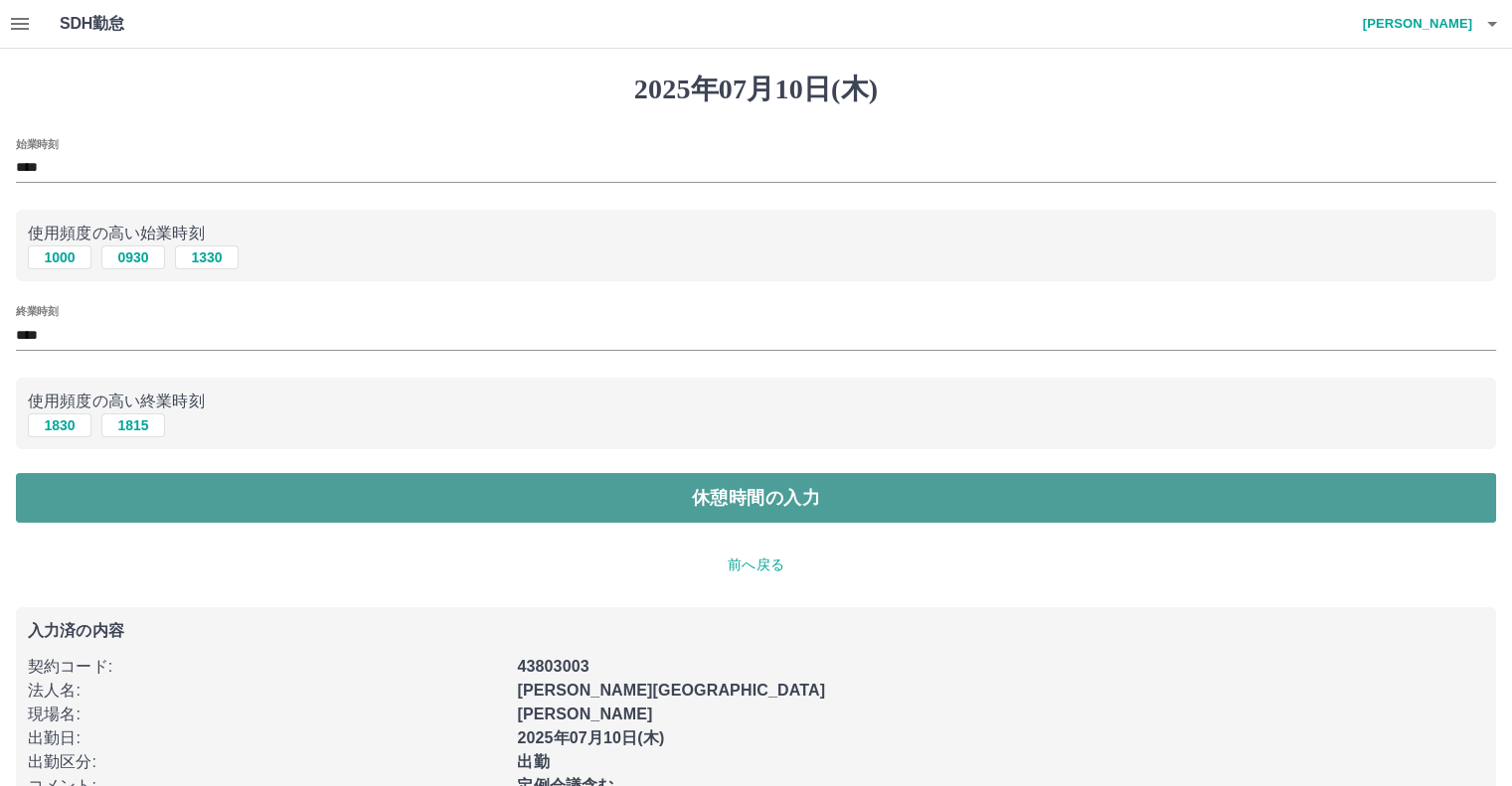 click on "休憩時間の入力" at bounding box center [756, 498] 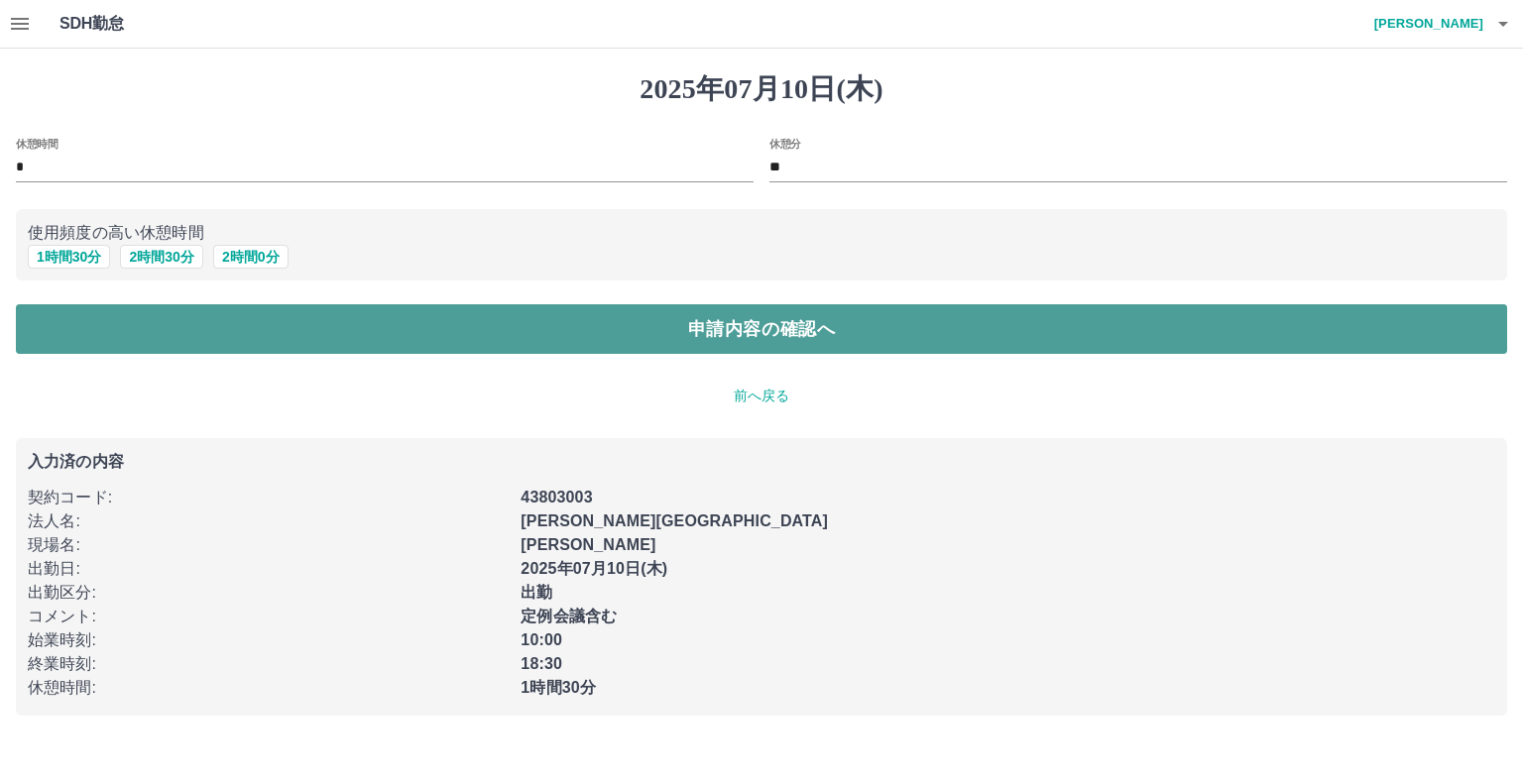 click on "申請内容の確認へ" at bounding box center (762, 329) 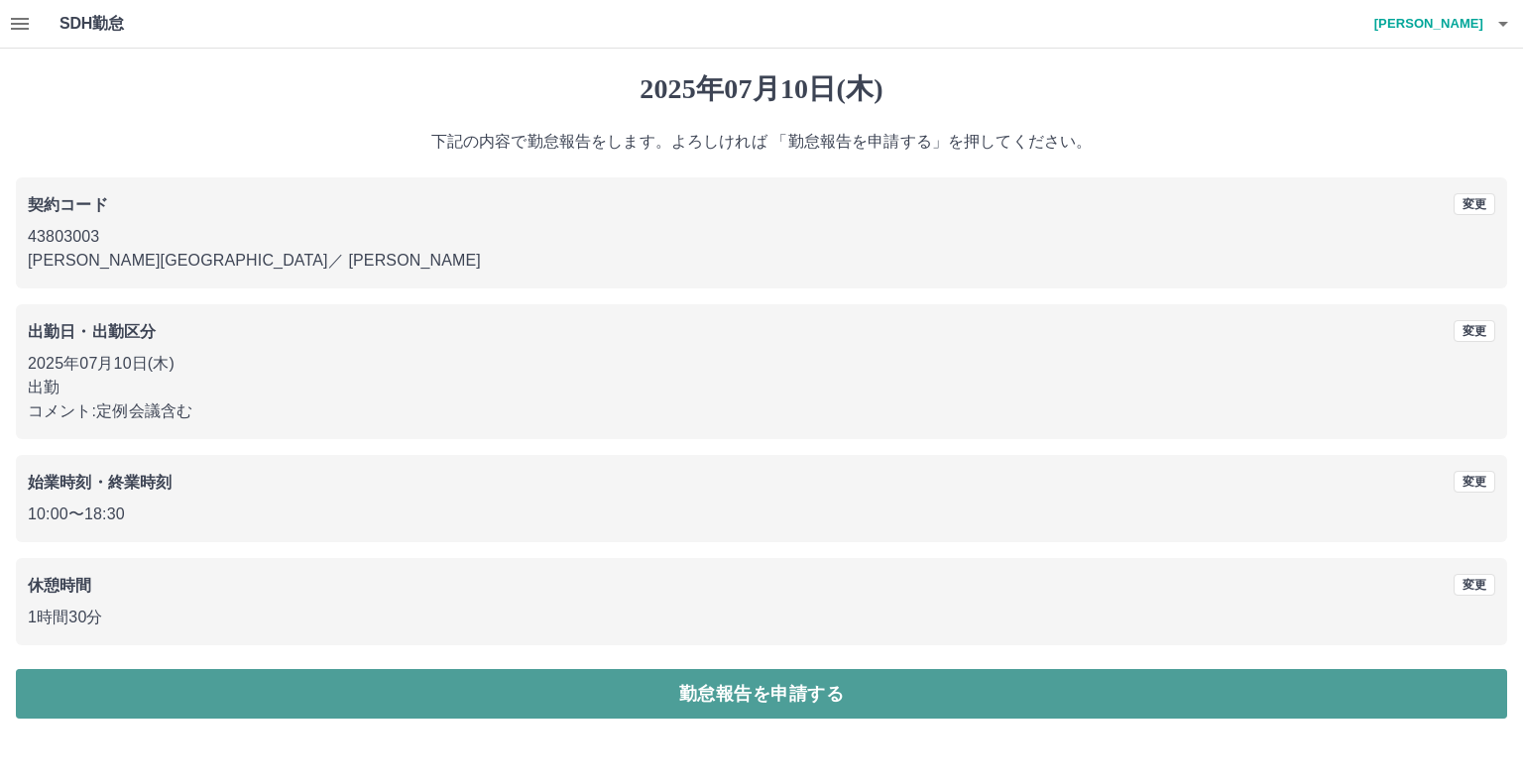 click on "勤怠報告を申請する" at bounding box center [762, 694] 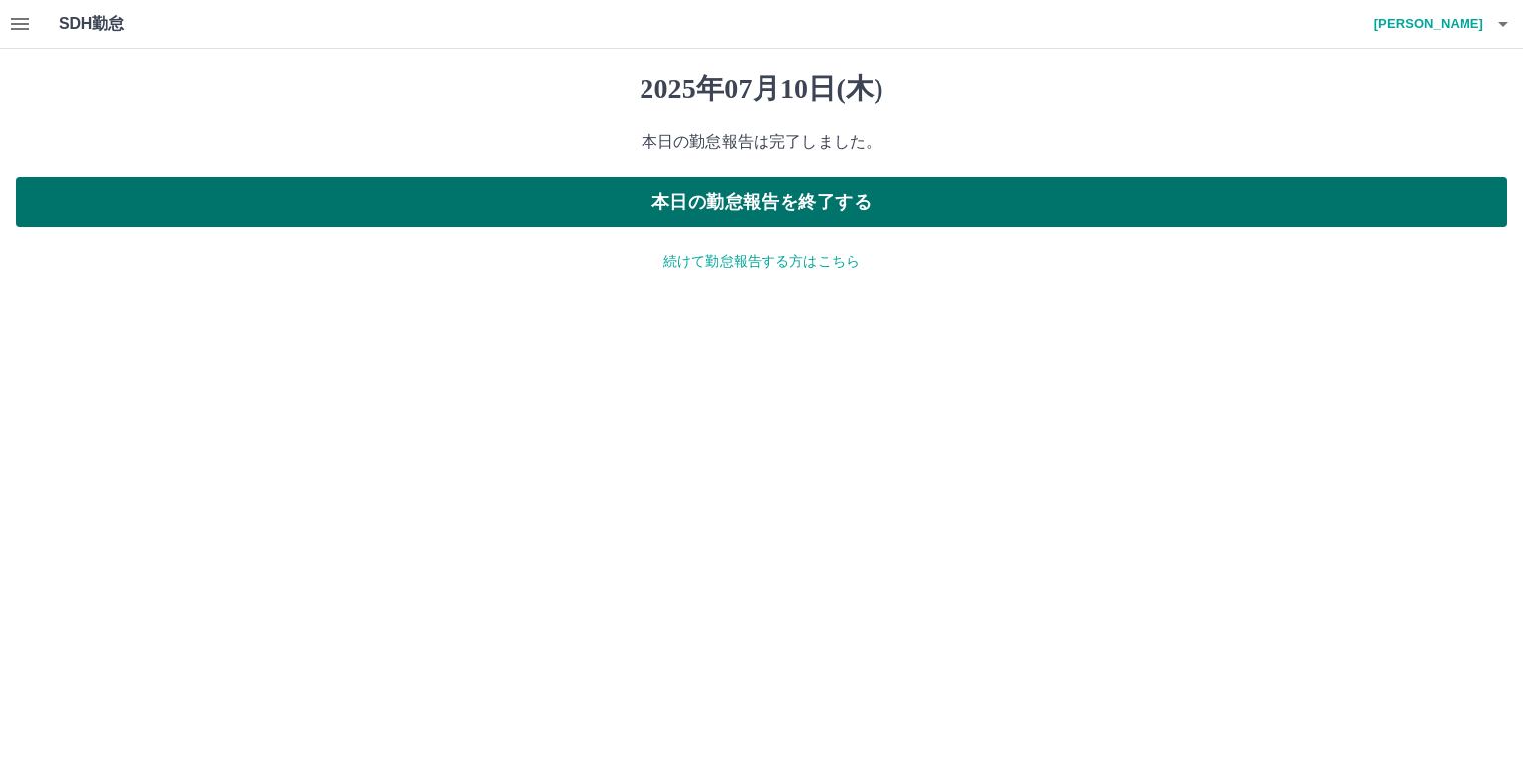 click on "本日の勤怠報告を終了する" at bounding box center (762, 202) 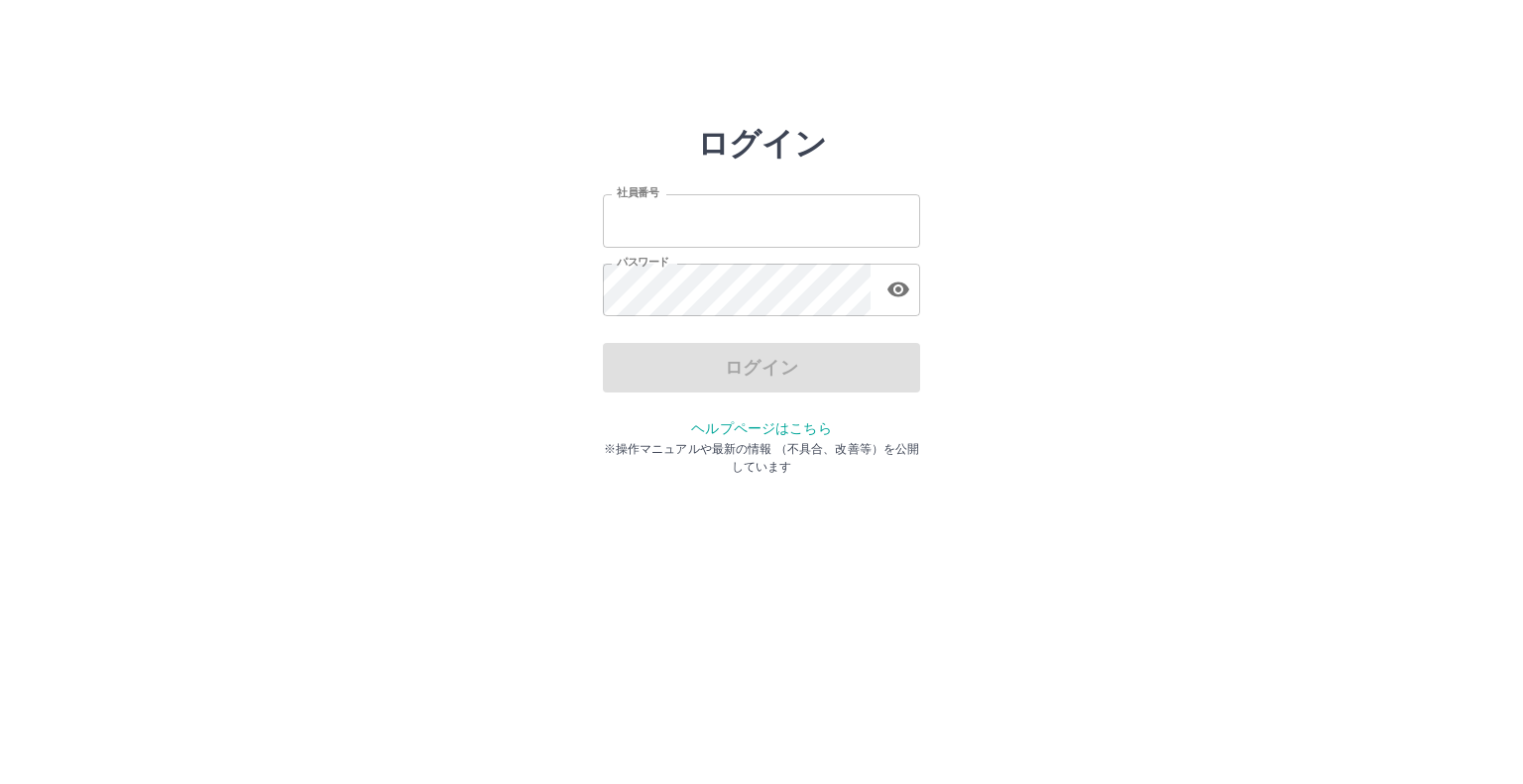 scroll, scrollTop: 0, scrollLeft: 0, axis: both 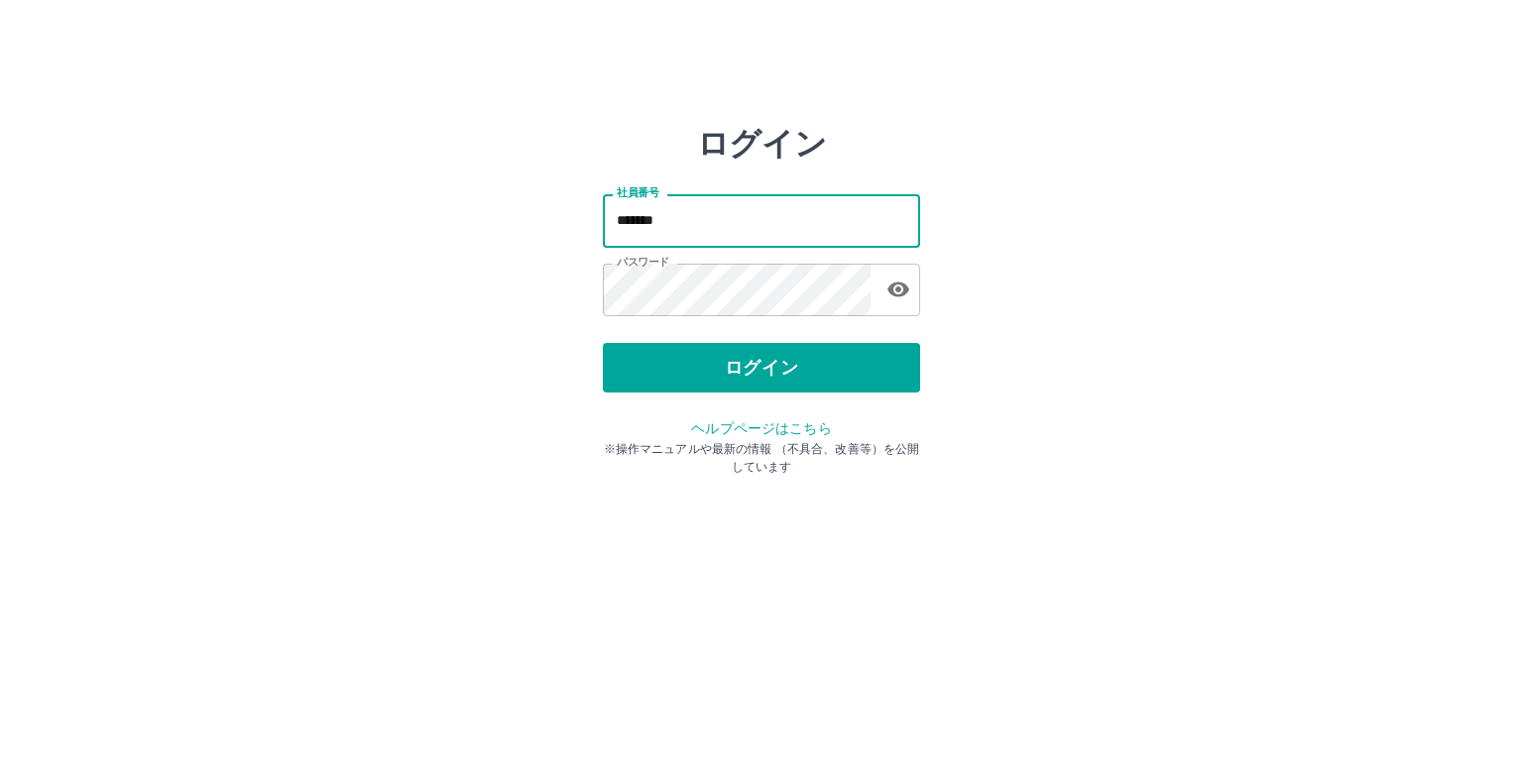 click on "*******" at bounding box center (762, 220) 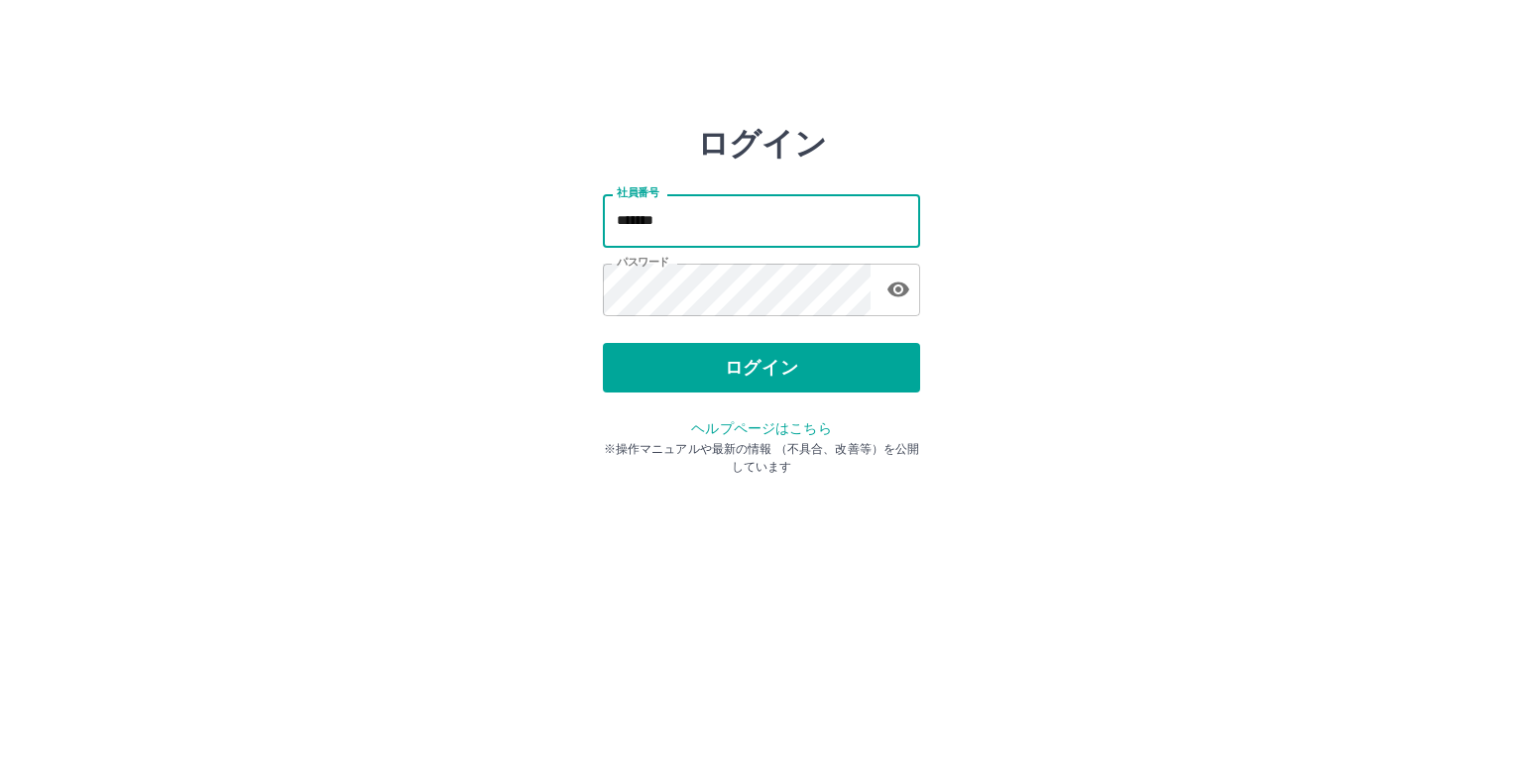type on "*******" 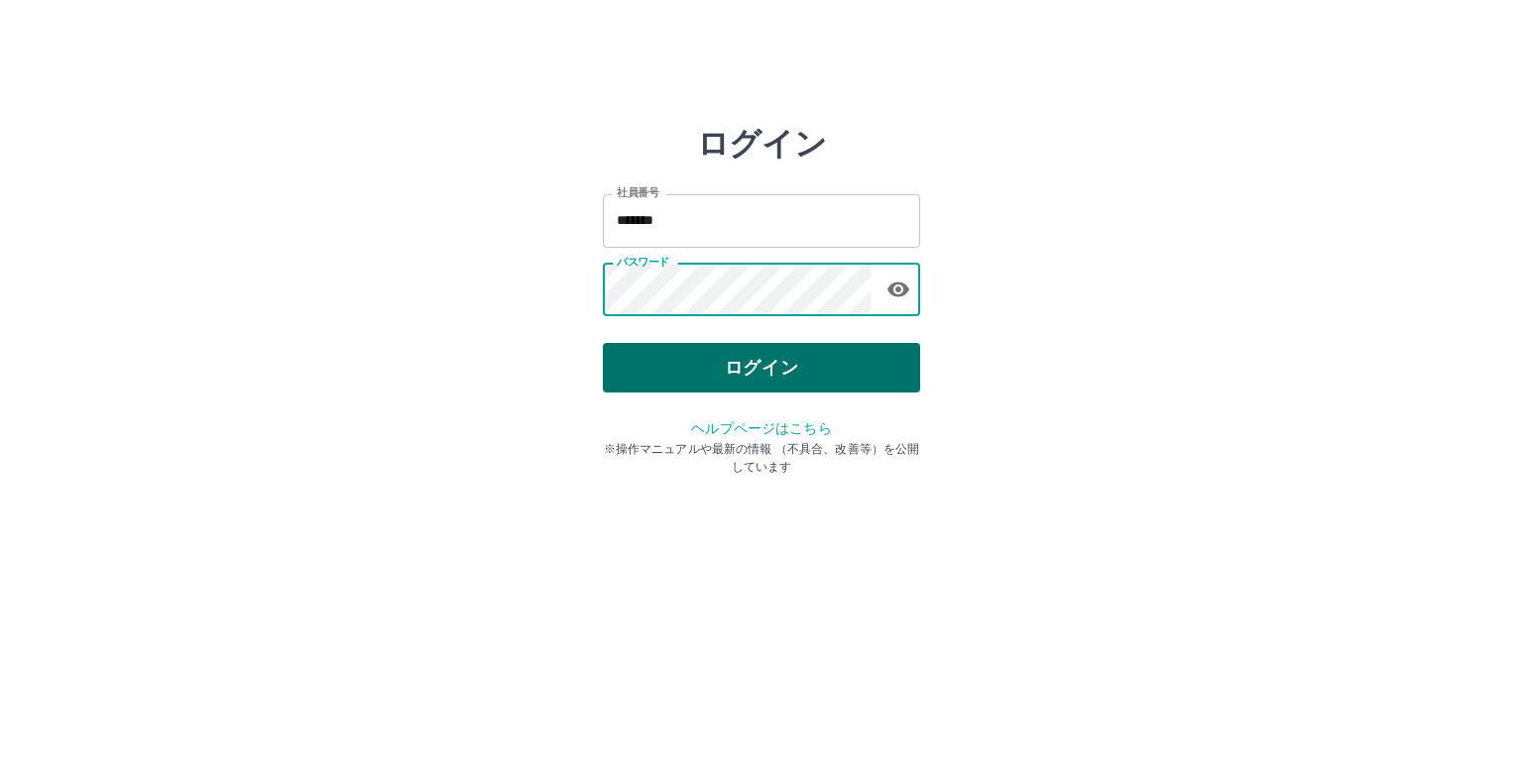 click on "ログイン" at bounding box center (762, 368) 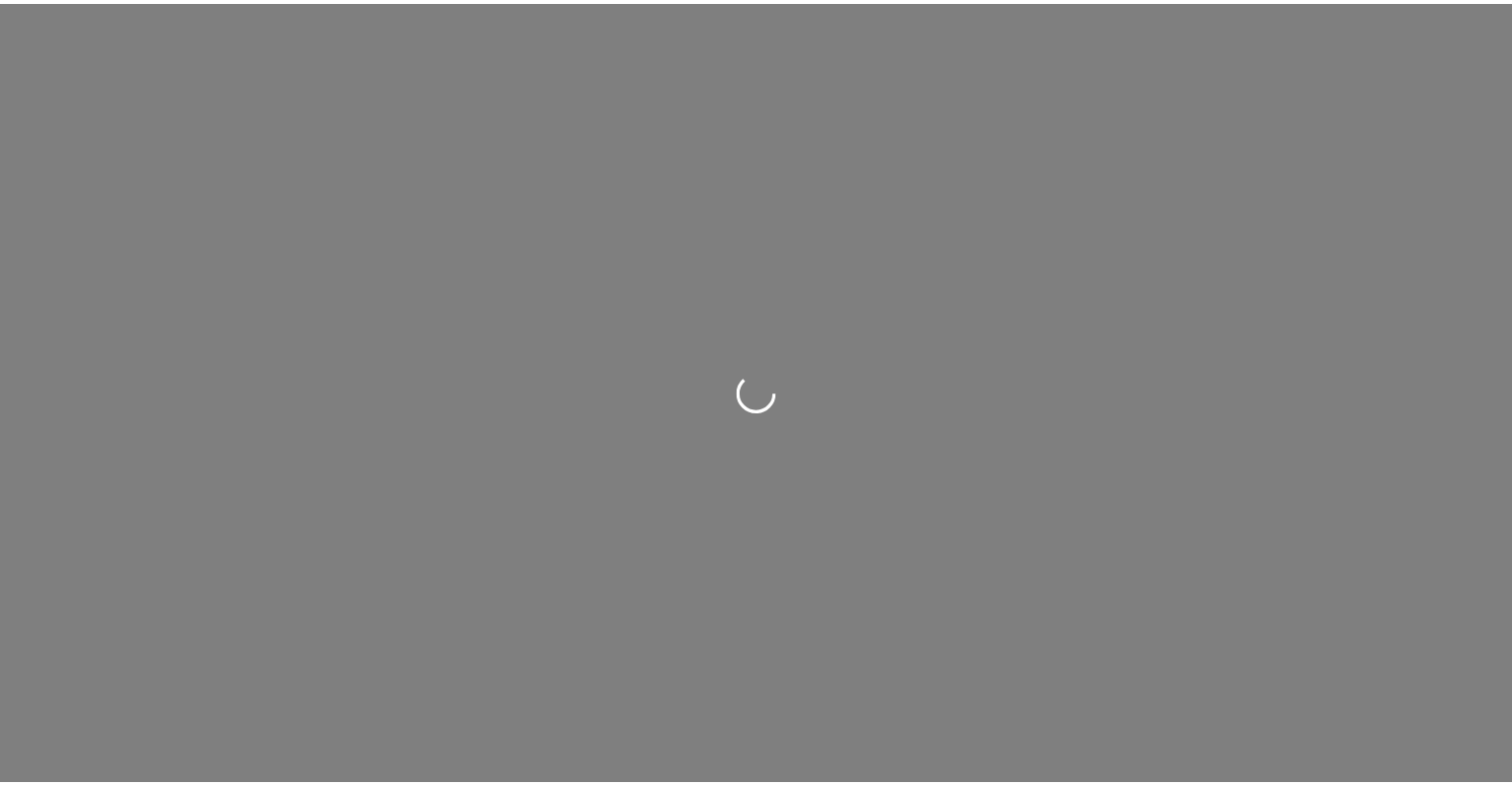 scroll, scrollTop: 0, scrollLeft: 0, axis: both 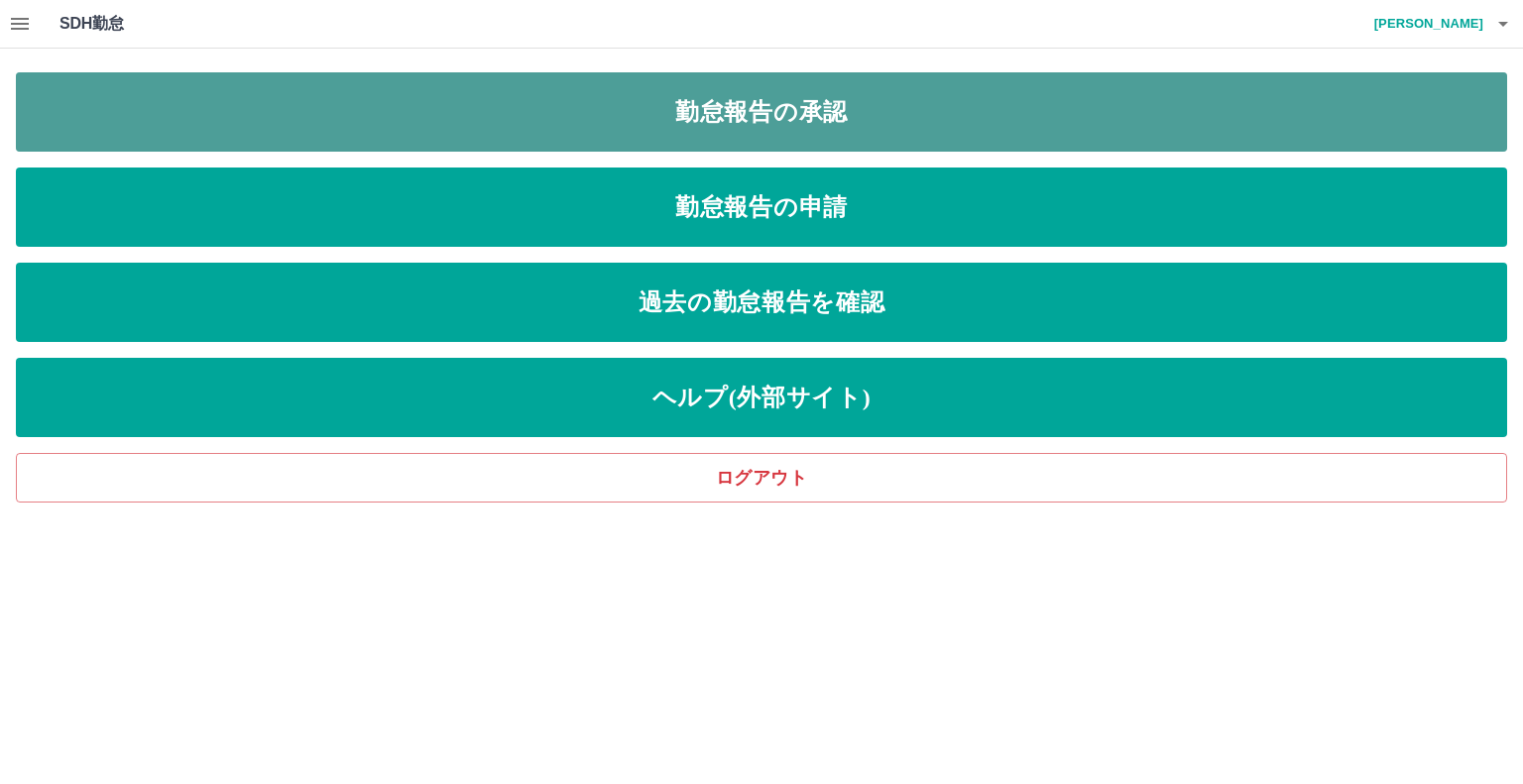 click on "勤怠報告の承認" at bounding box center [762, 112] 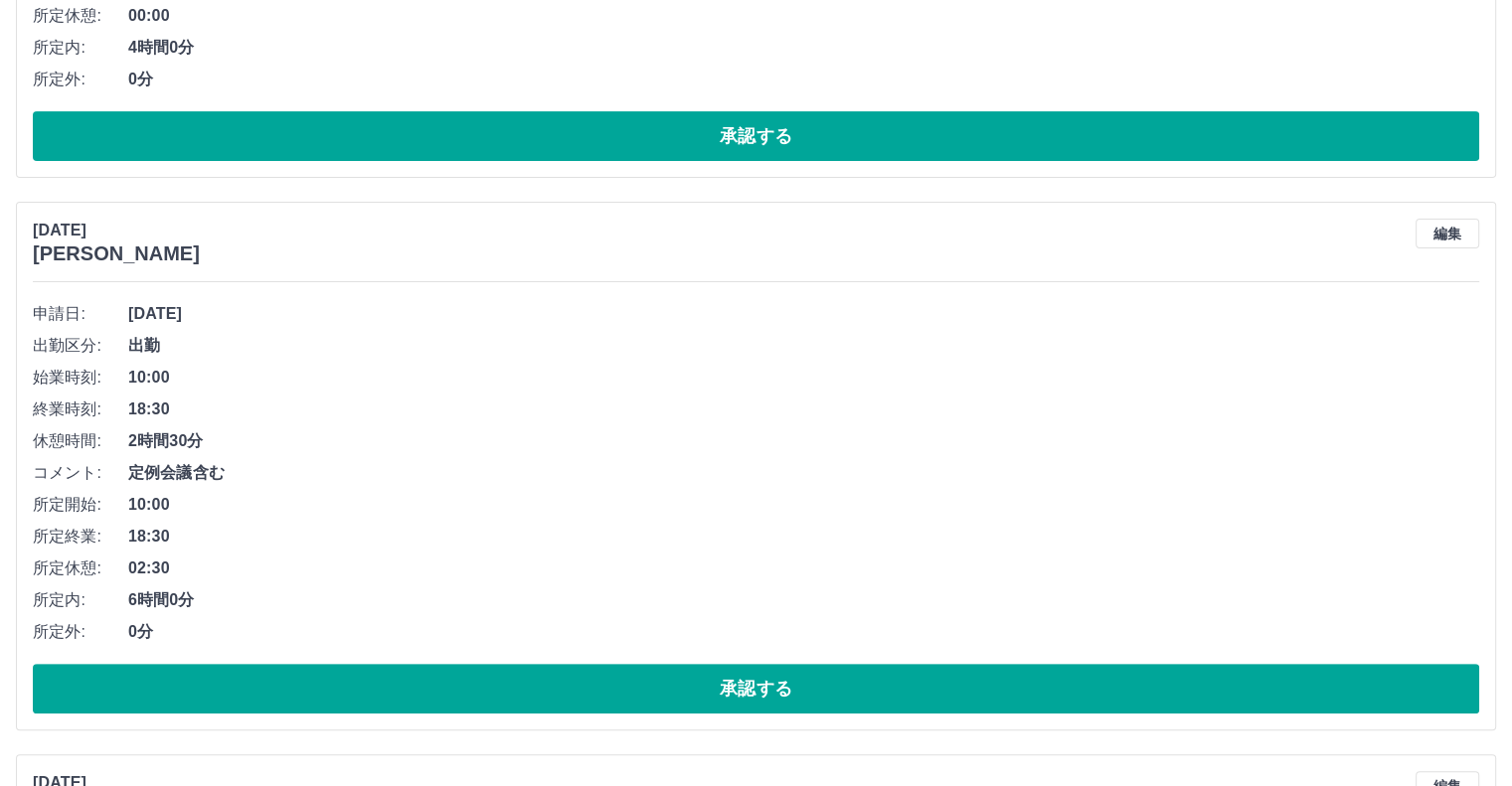 scroll, scrollTop: 596, scrollLeft: 0, axis: vertical 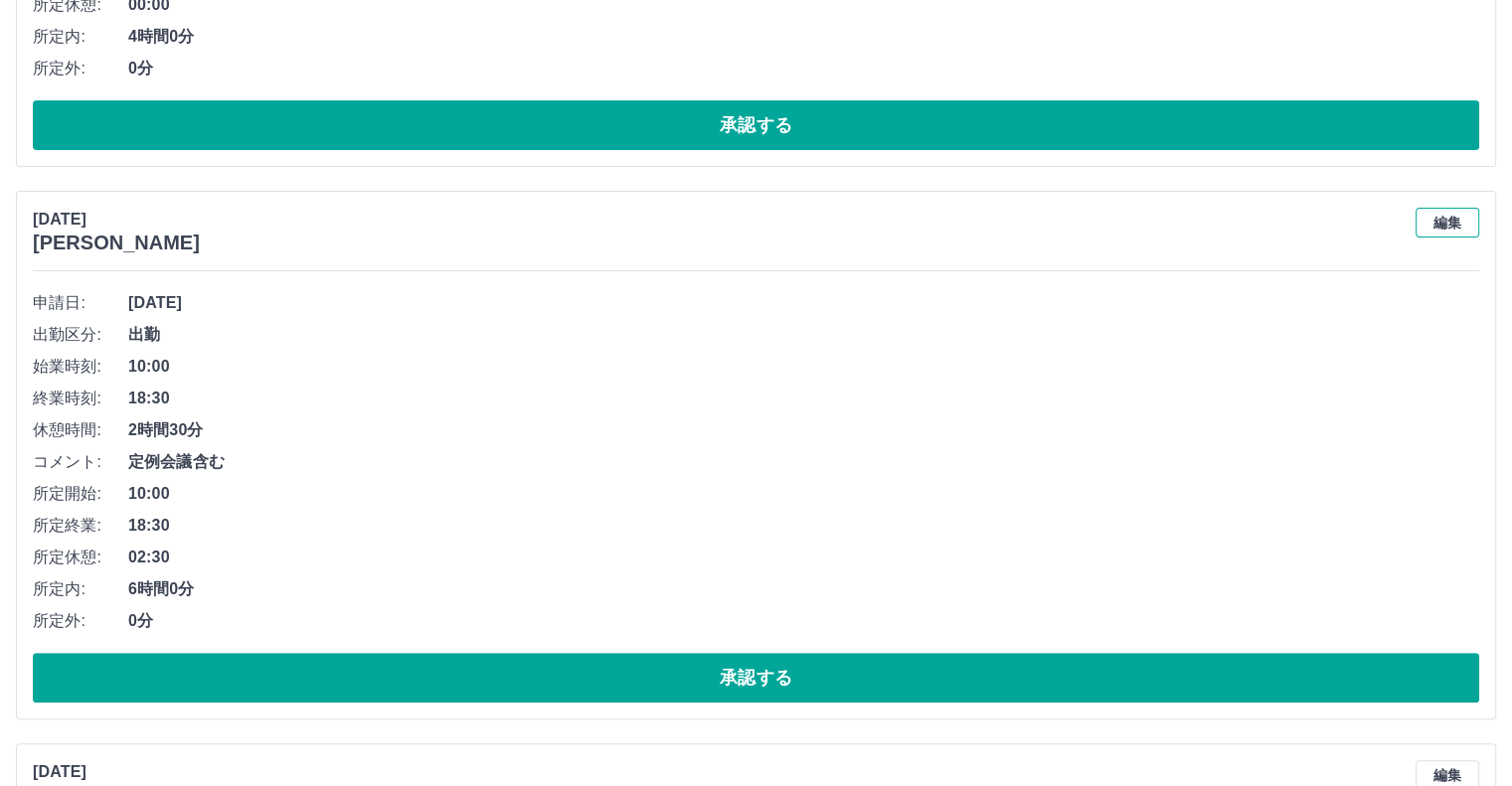 click on "編集" at bounding box center (1447, 223) 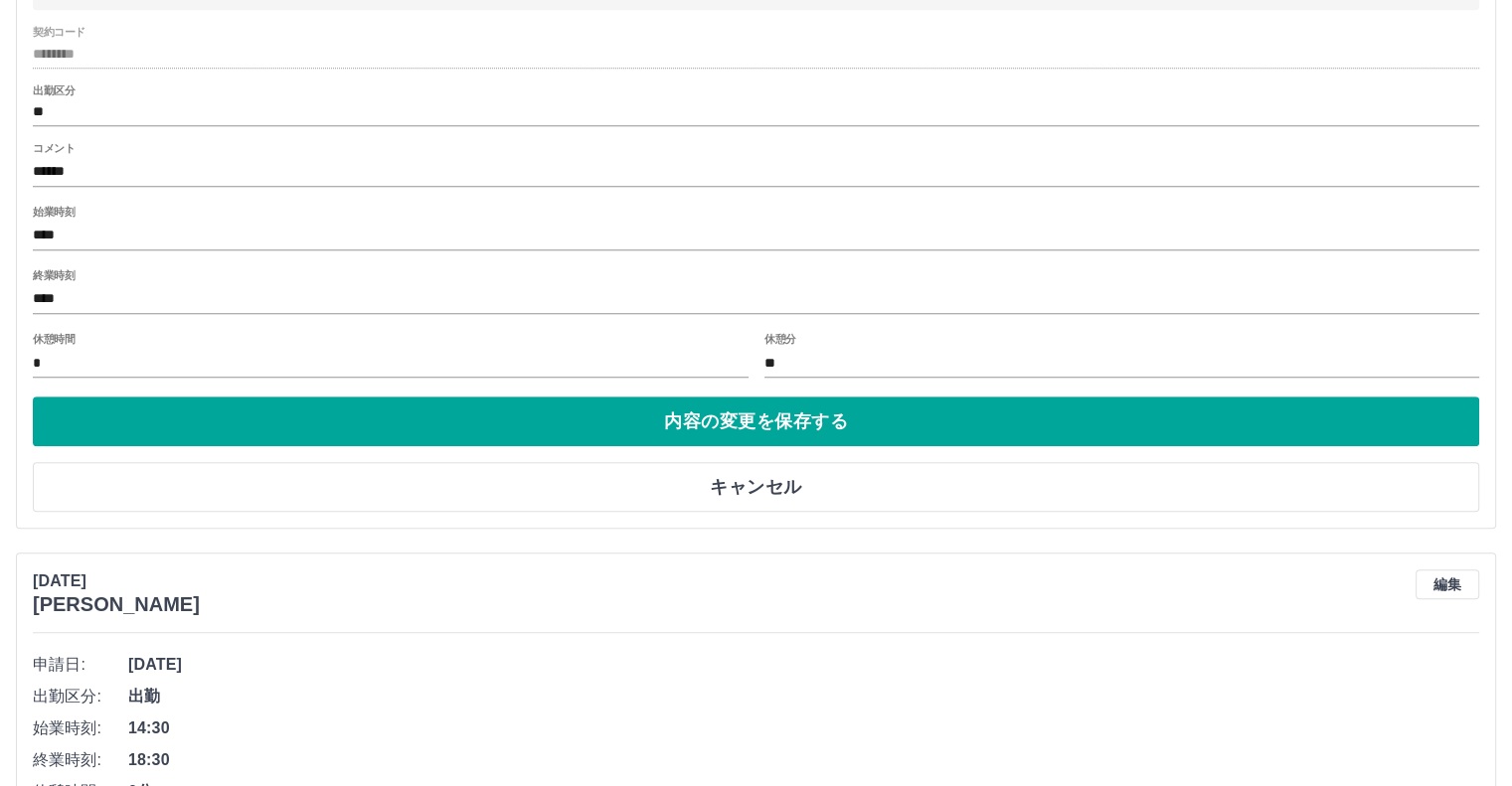 scroll, scrollTop: 1093, scrollLeft: 0, axis: vertical 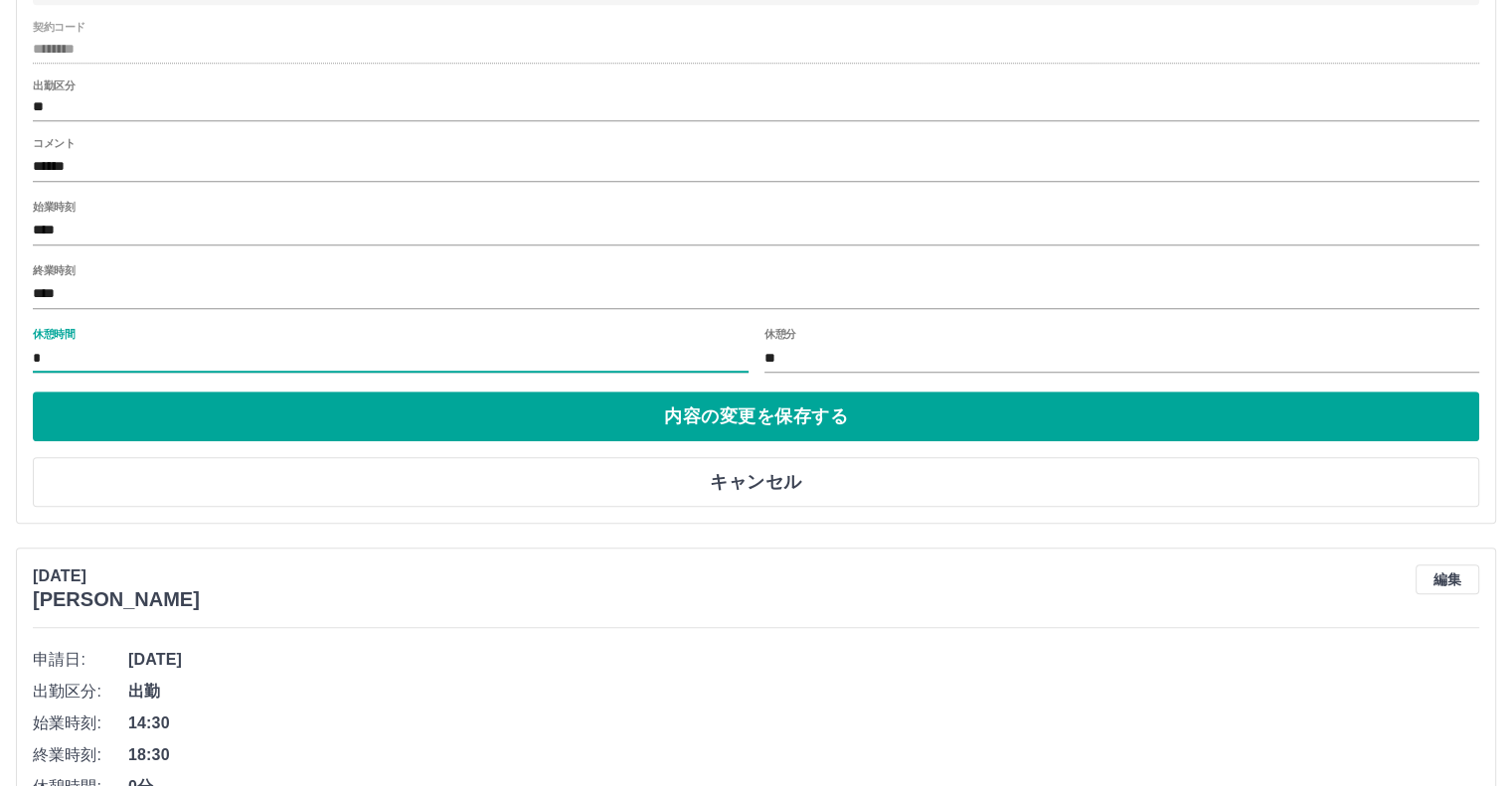 click on "*" at bounding box center [391, 358] 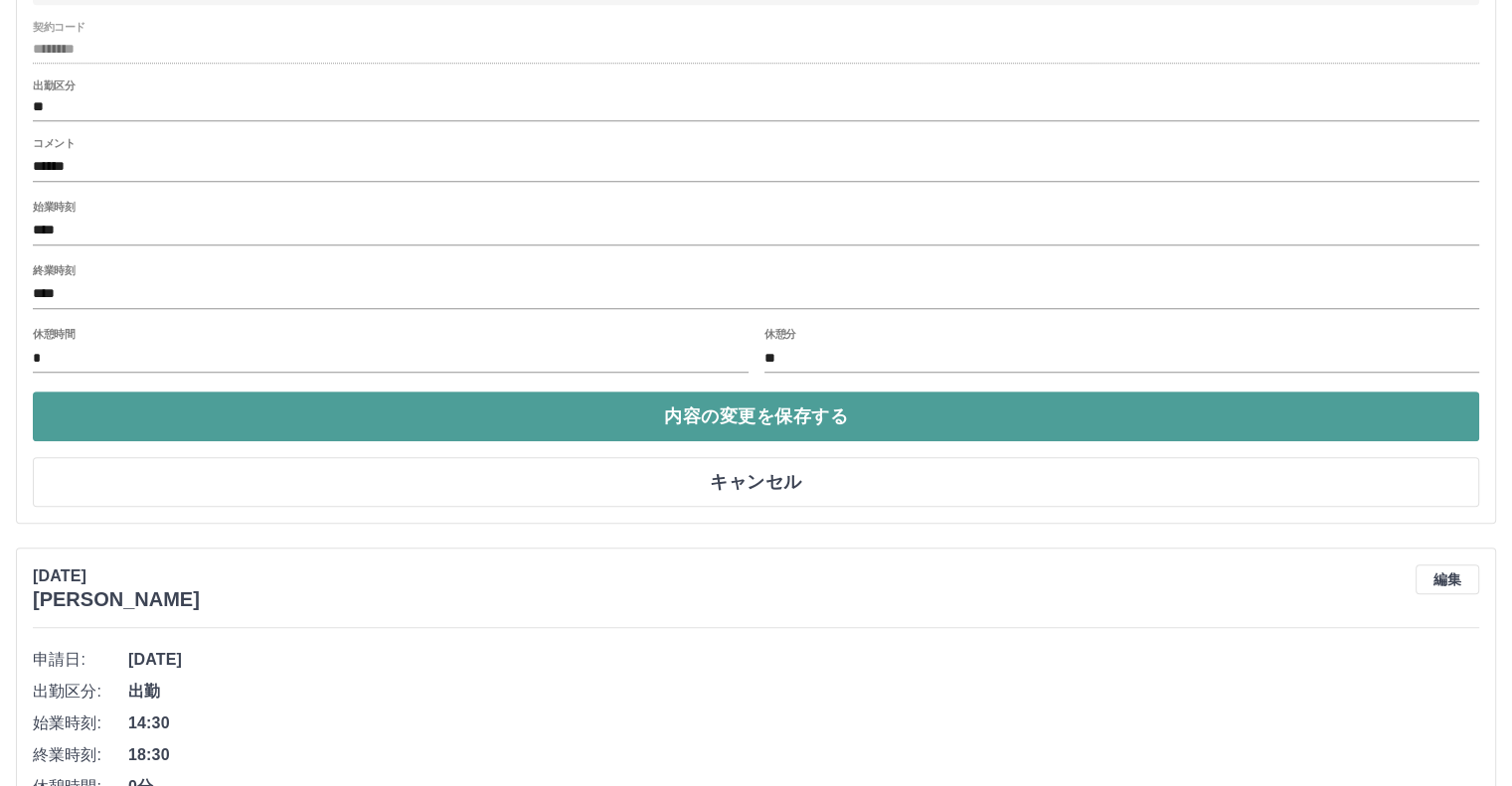 click on "内容の変更を保存する" at bounding box center [756, 416] 